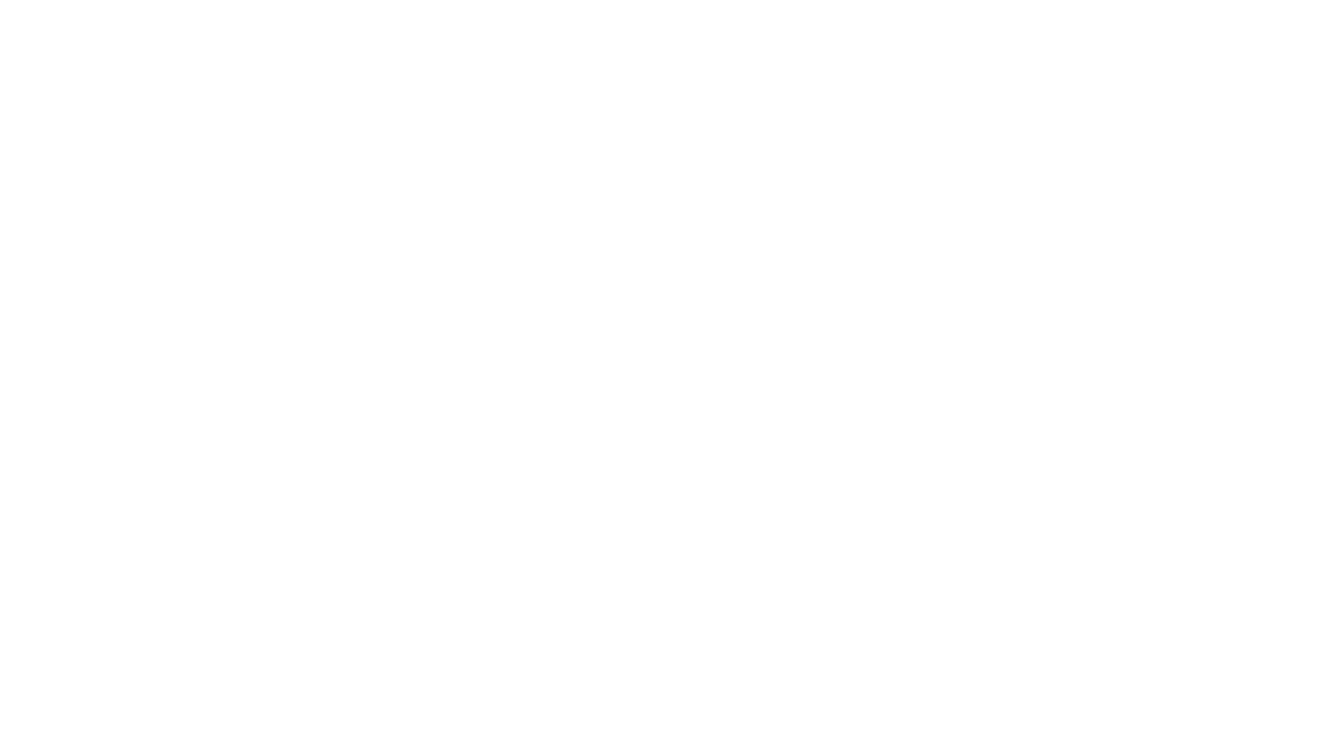 scroll, scrollTop: 0, scrollLeft: 0, axis: both 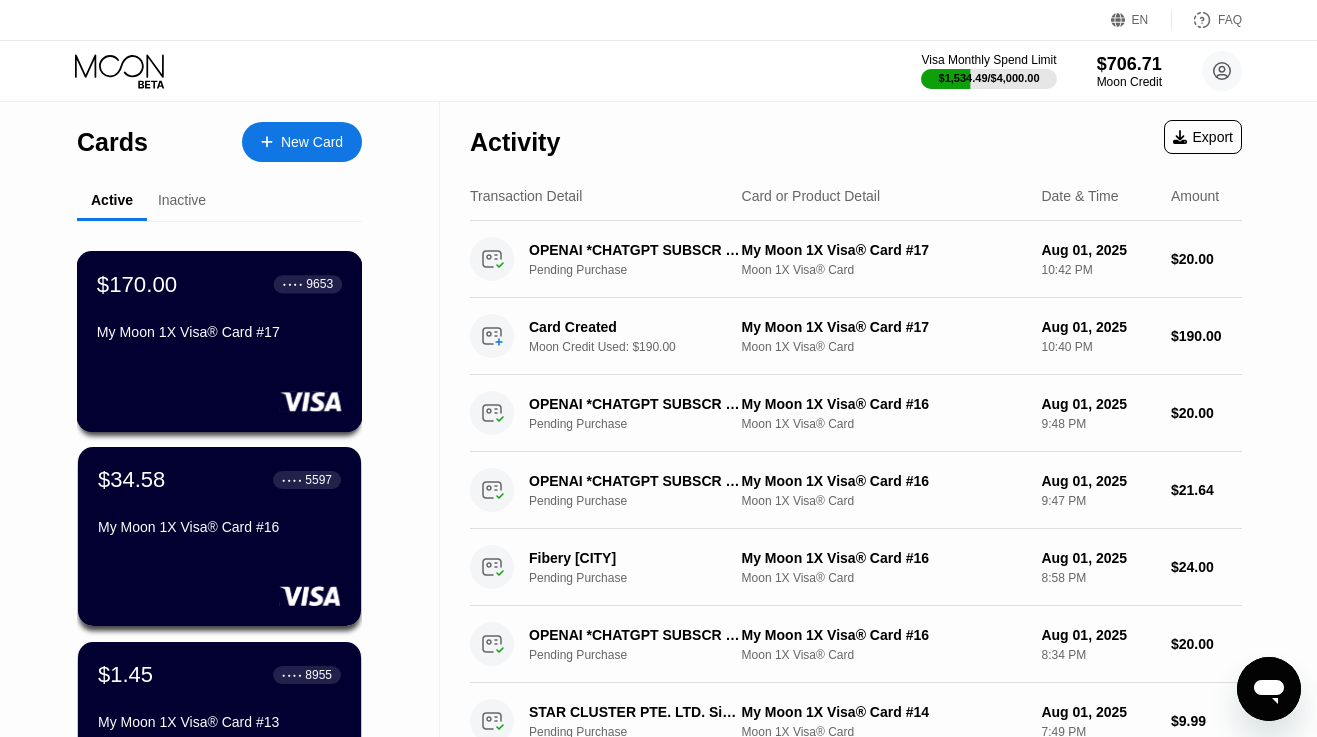click on "$170.00 ● ● ● ● 9653" at bounding box center [219, 284] 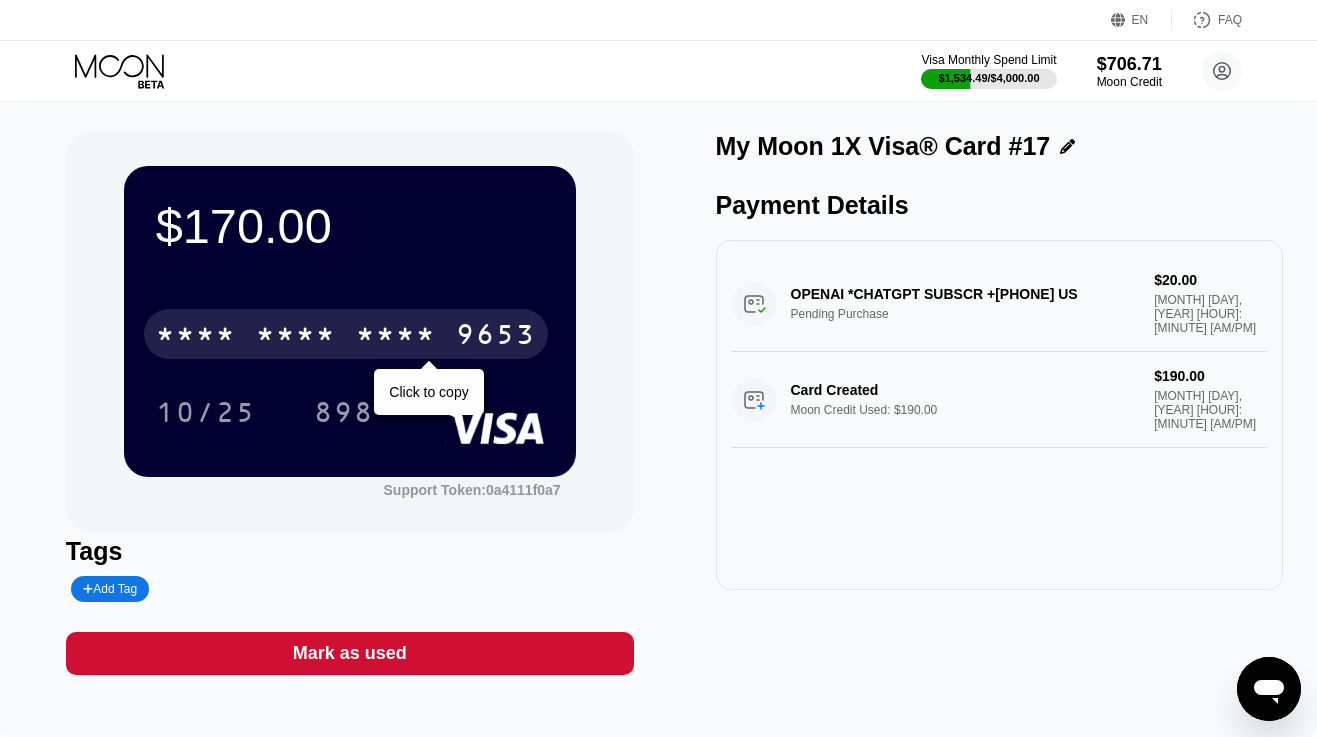 click on "* * * * * * * * * * * * 9653" at bounding box center [346, 334] 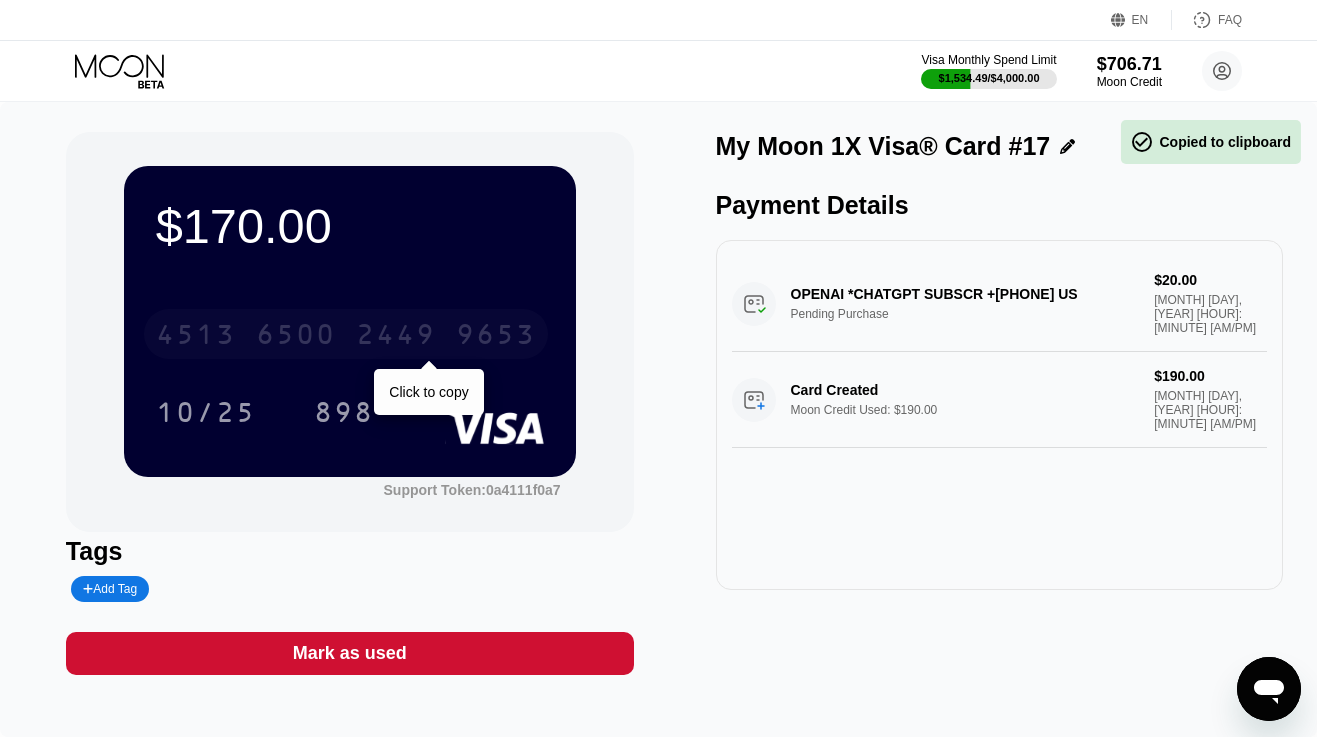 click on "4513 6500 2449 9653" at bounding box center [346, 334] 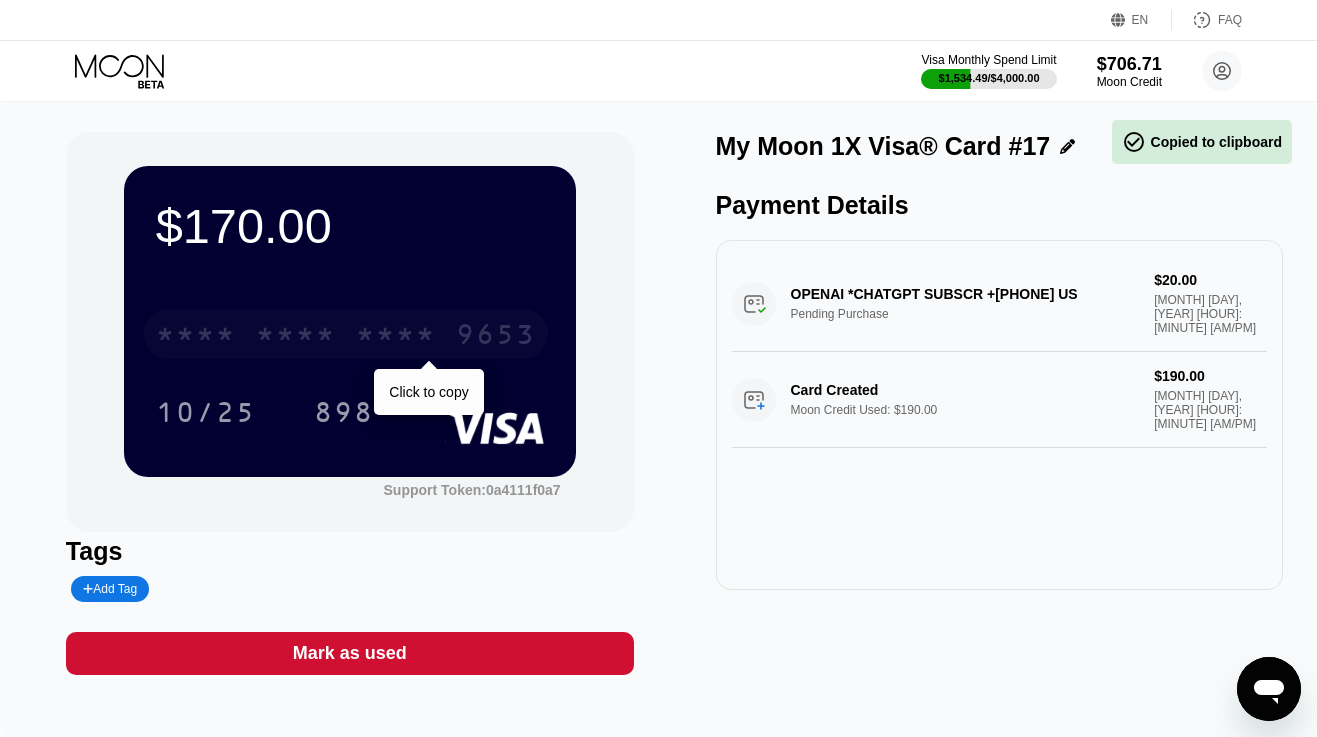 click on "* * * * * * * * * * * * 9653" at bounding box center [346, 334] 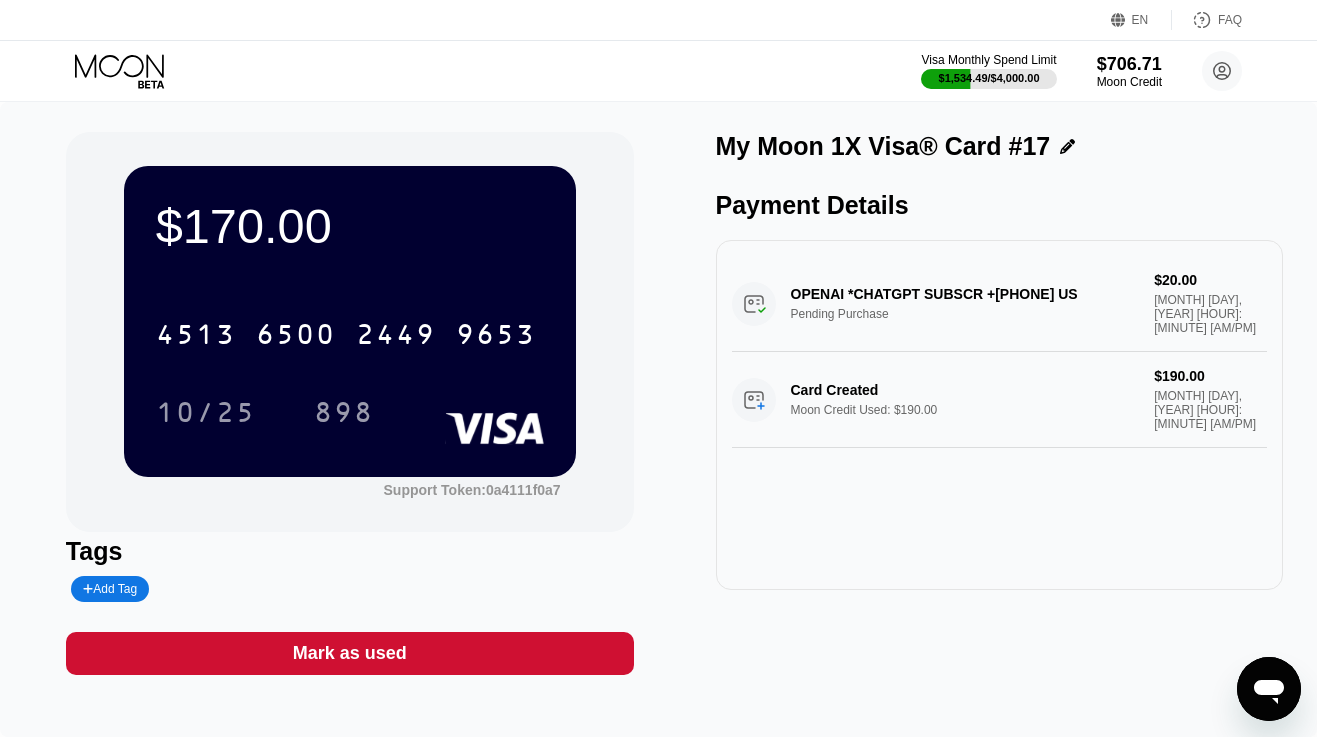 click 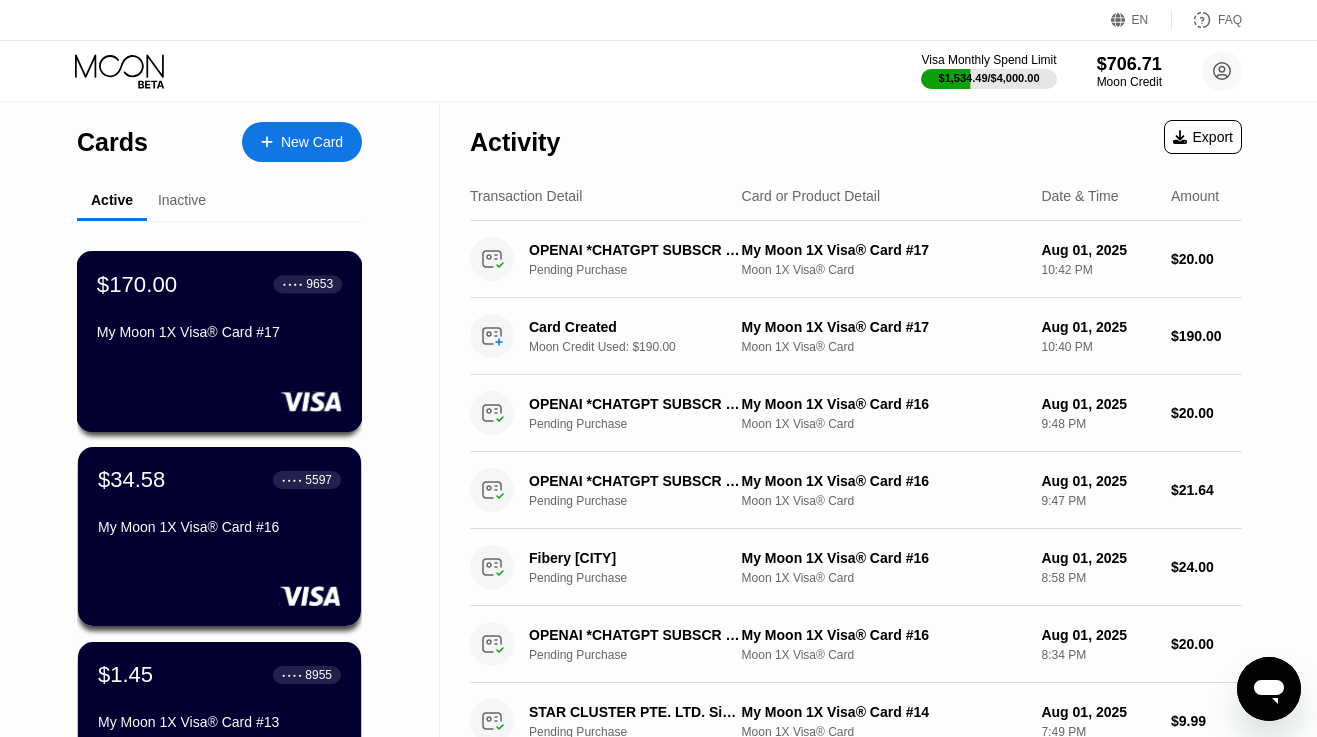 click on "My Moon 1X Visa® Card #17" at bounding box center [219, 332] 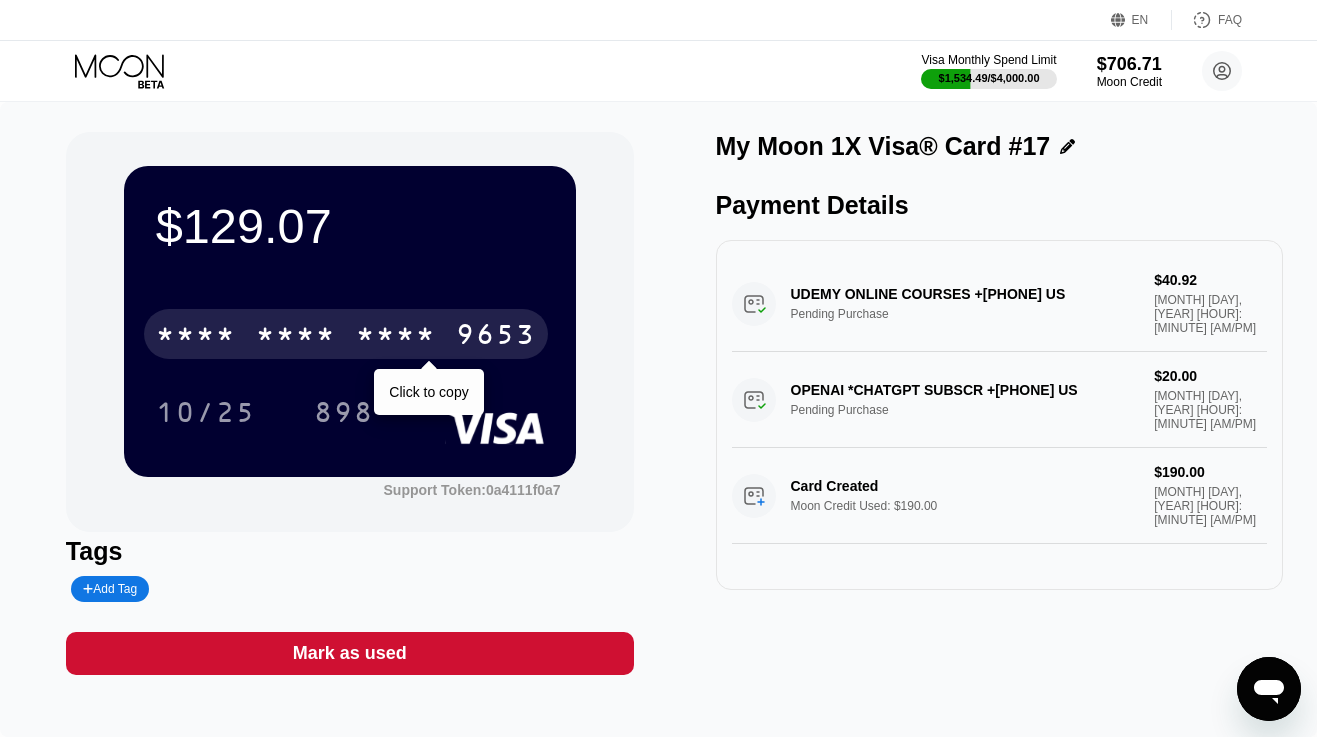 click on "* * * *" at bounding box center (396, 337) 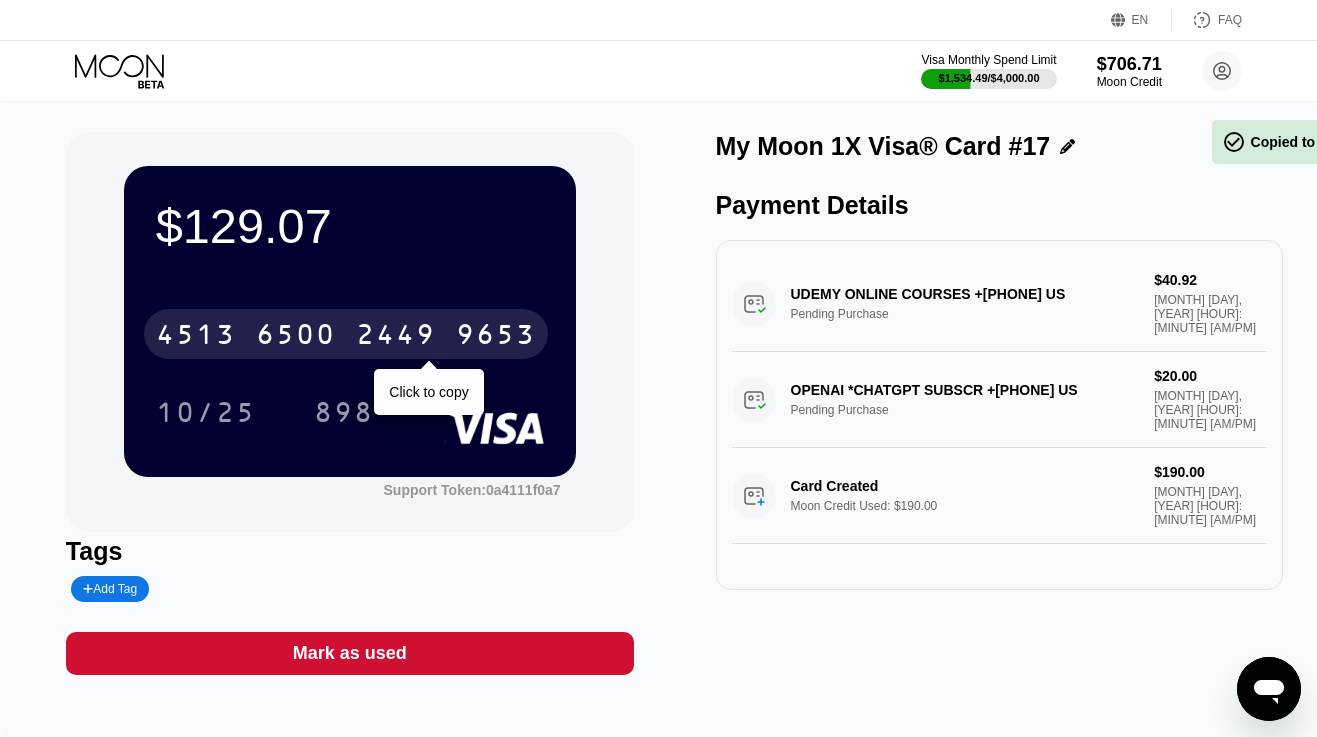 click on "2449" at bounding box center [396, 337] 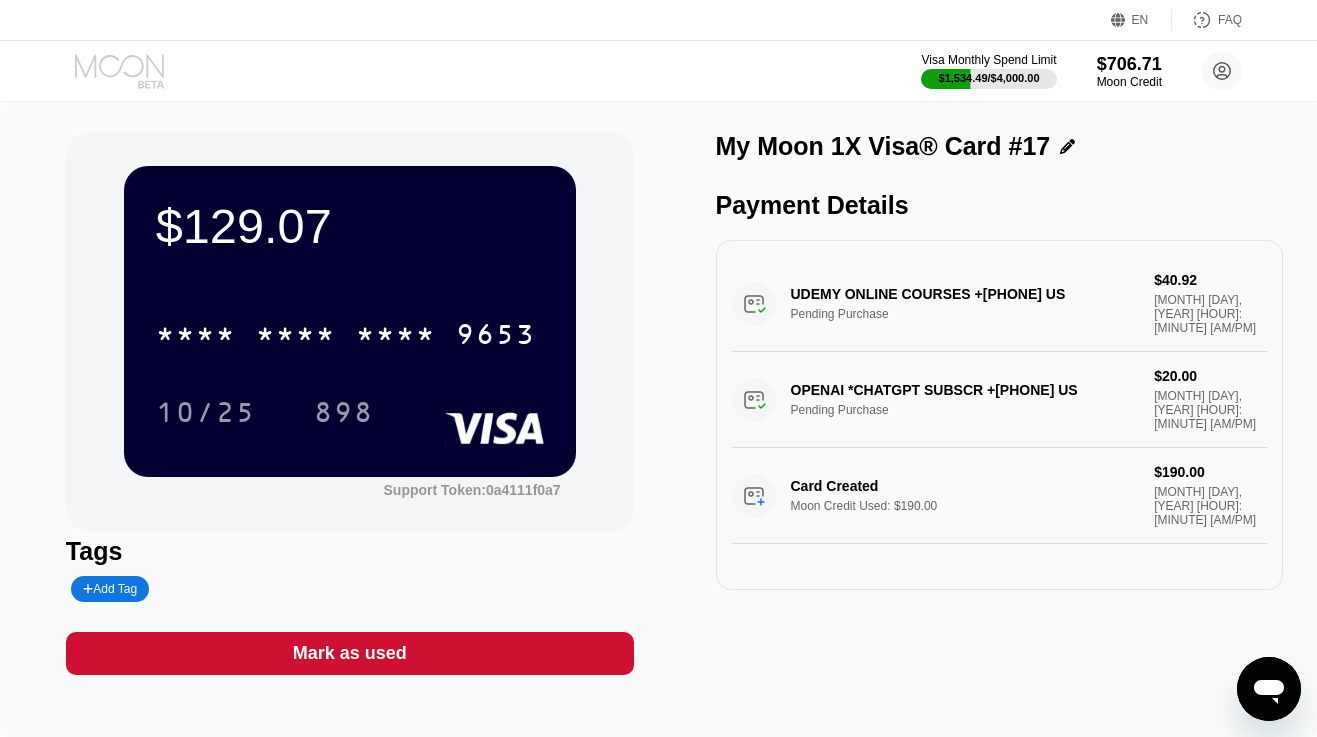 click 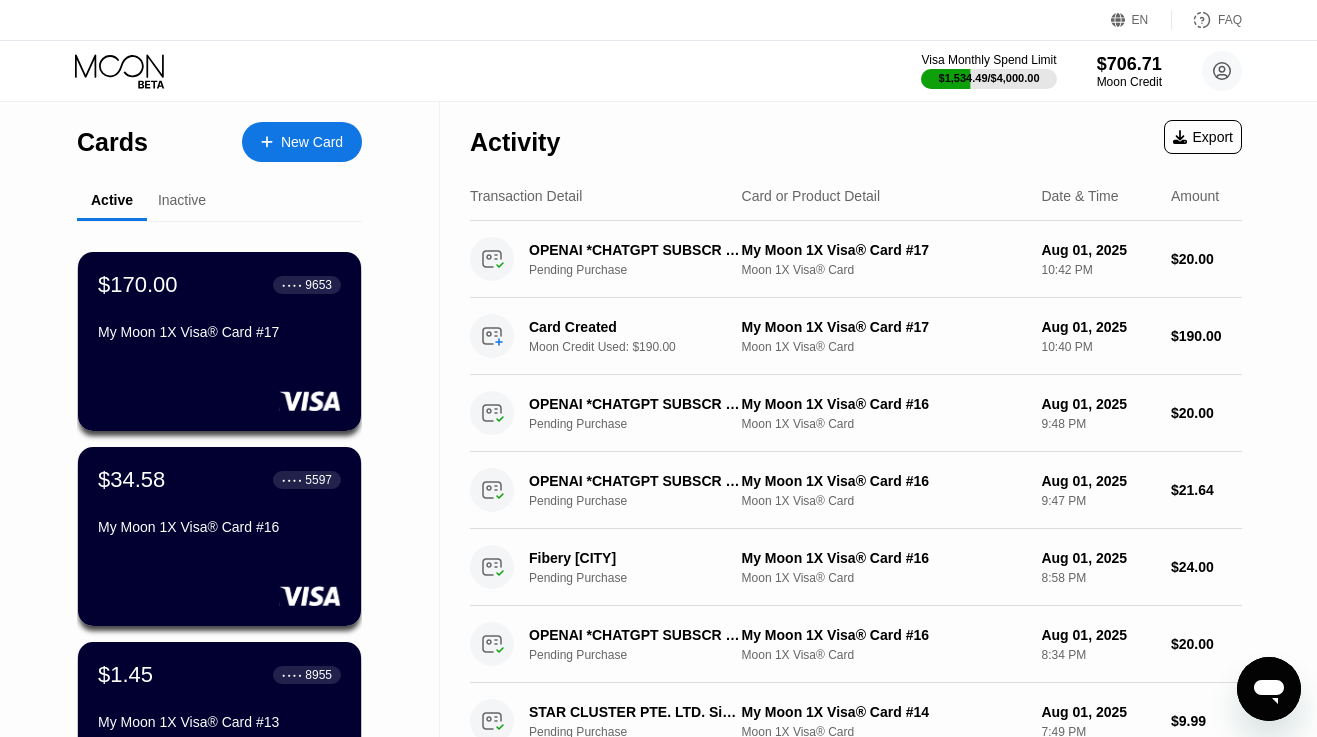 scroll, scrollTop: 0, scrollLeft: 0, axis: both 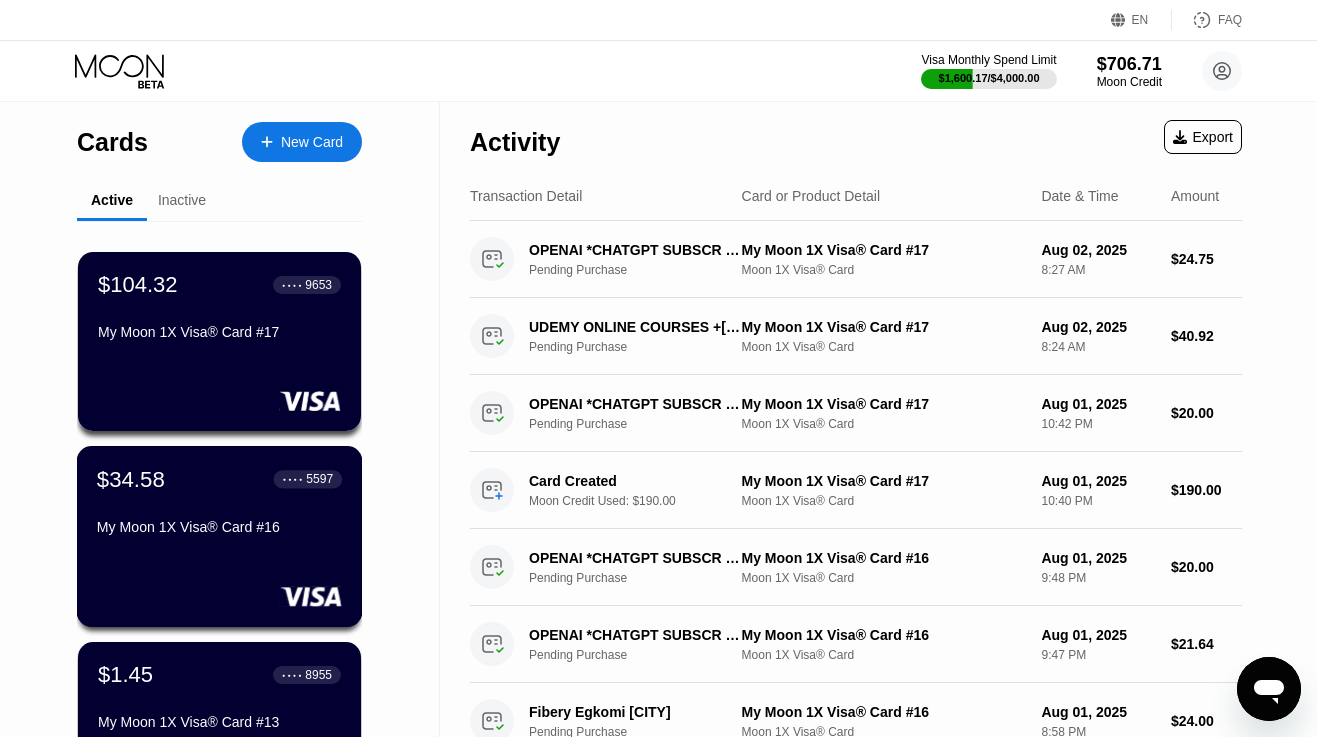 click on "$34.58 ● ● ● ● 5597 My Moon 1X Visa® Card #16" at bounding box center [219, 504] 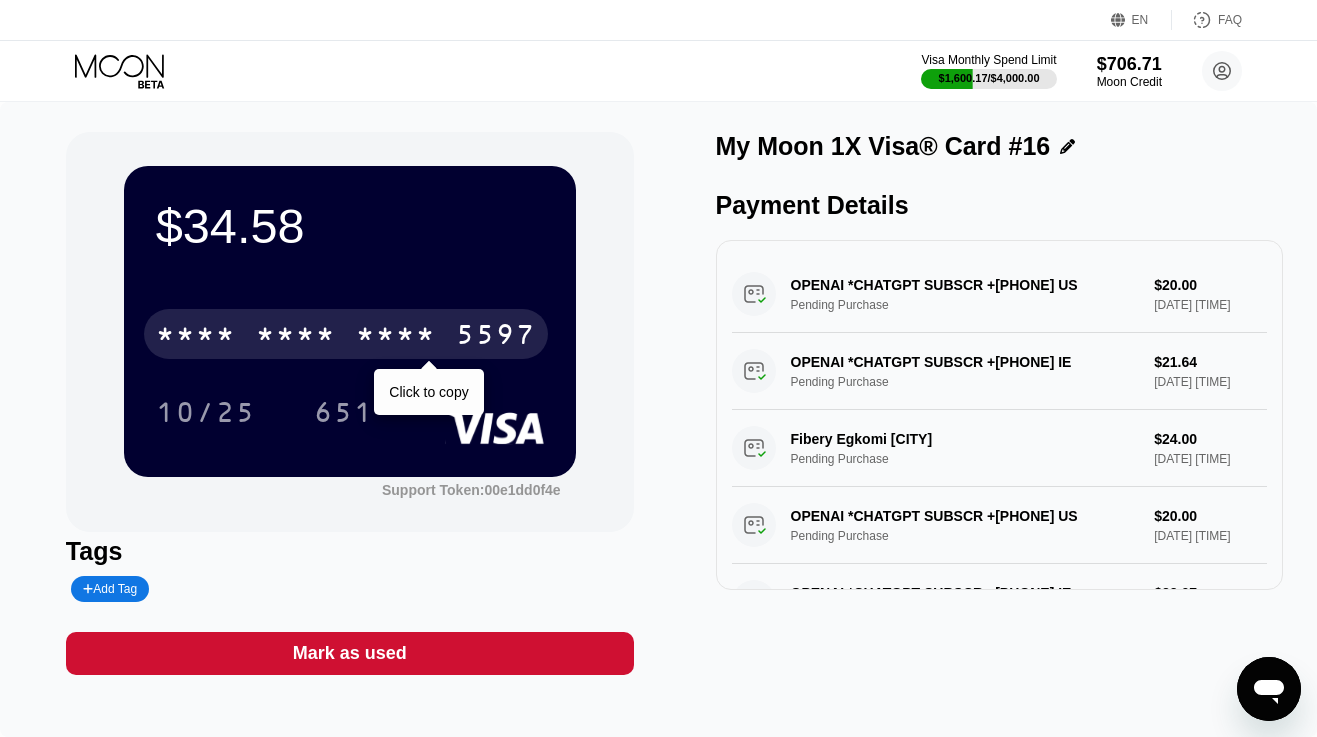 click on "* * * *" at bounding box center (396, 337) 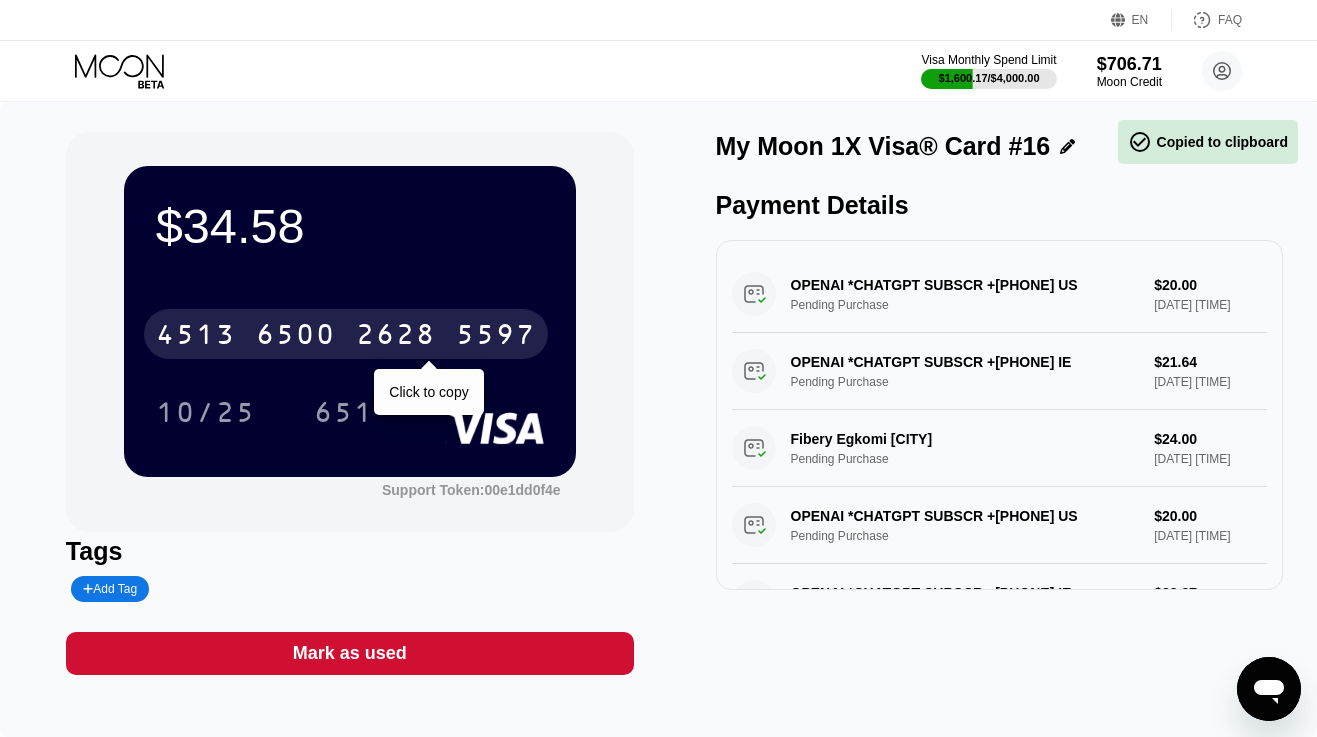 click on "2628" at bounding box center [396, 337] 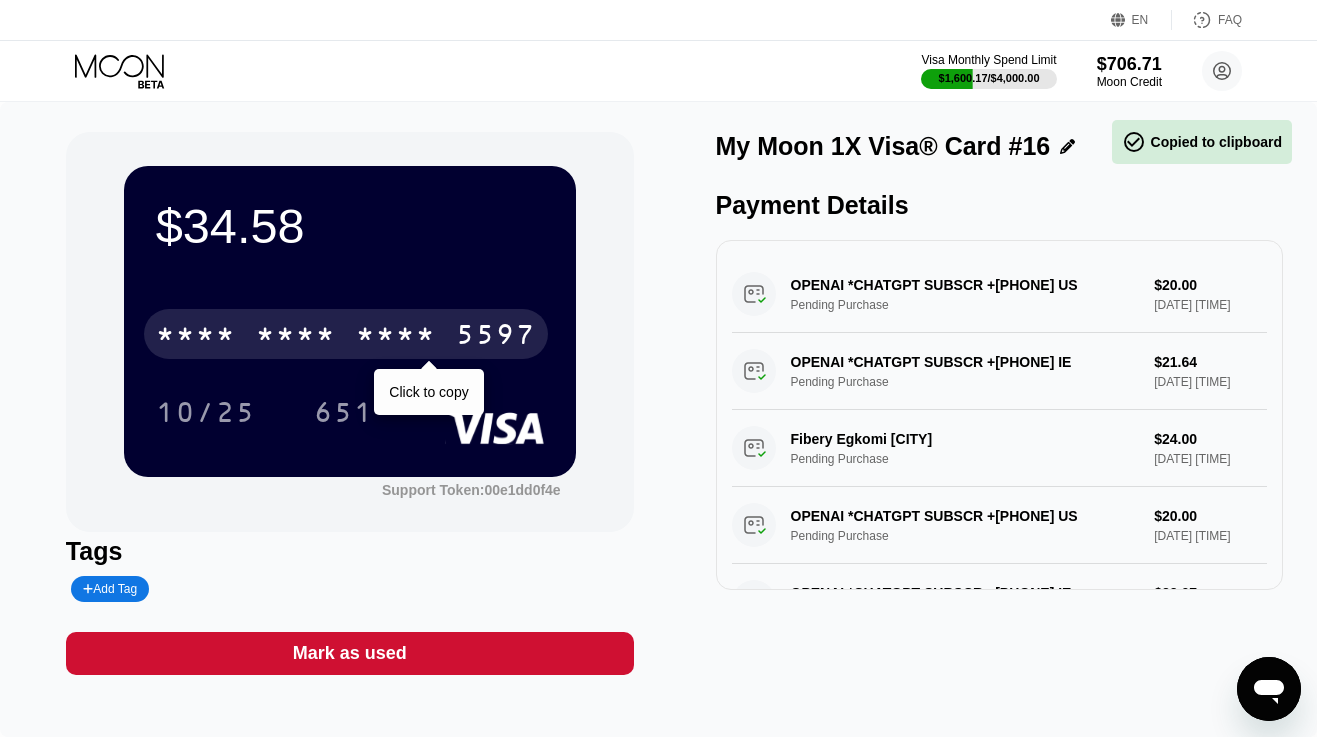 click on "* * * *" at bounding box center (396, 337) 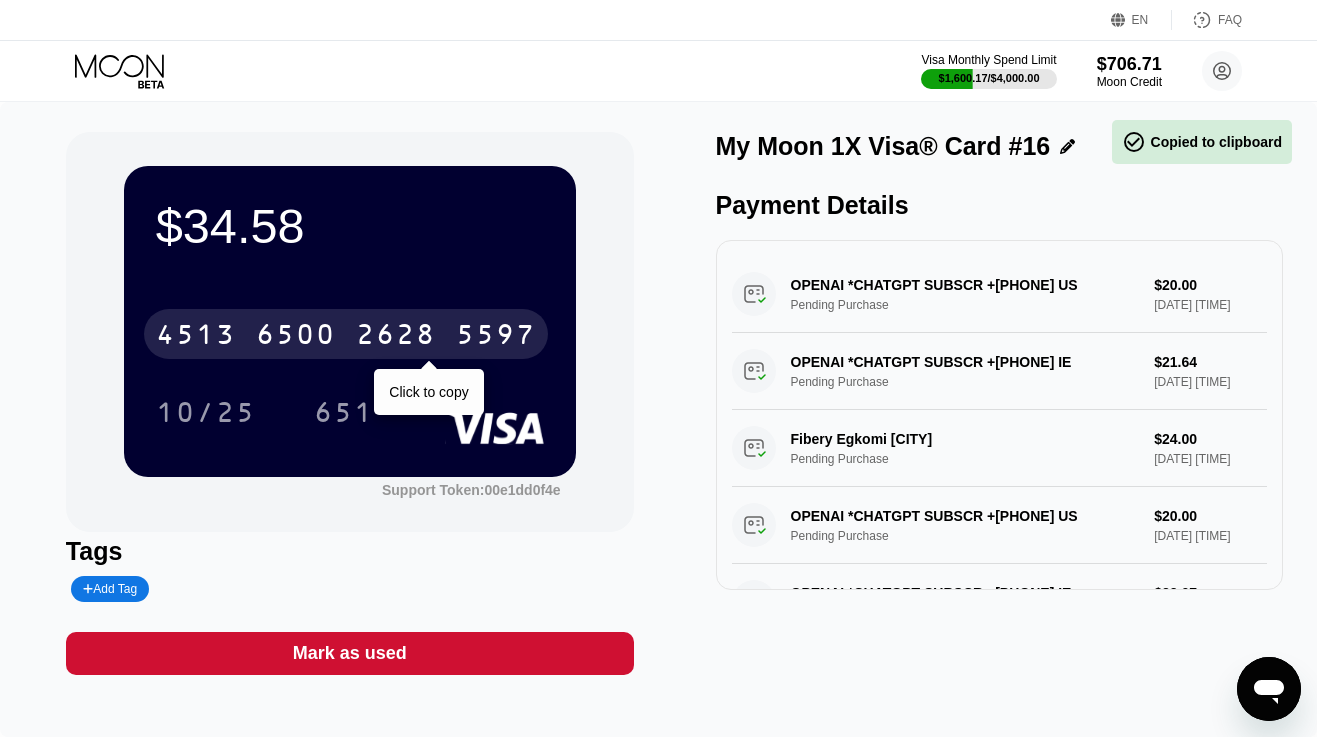 click on "2628" at bounding box center [396, 337] 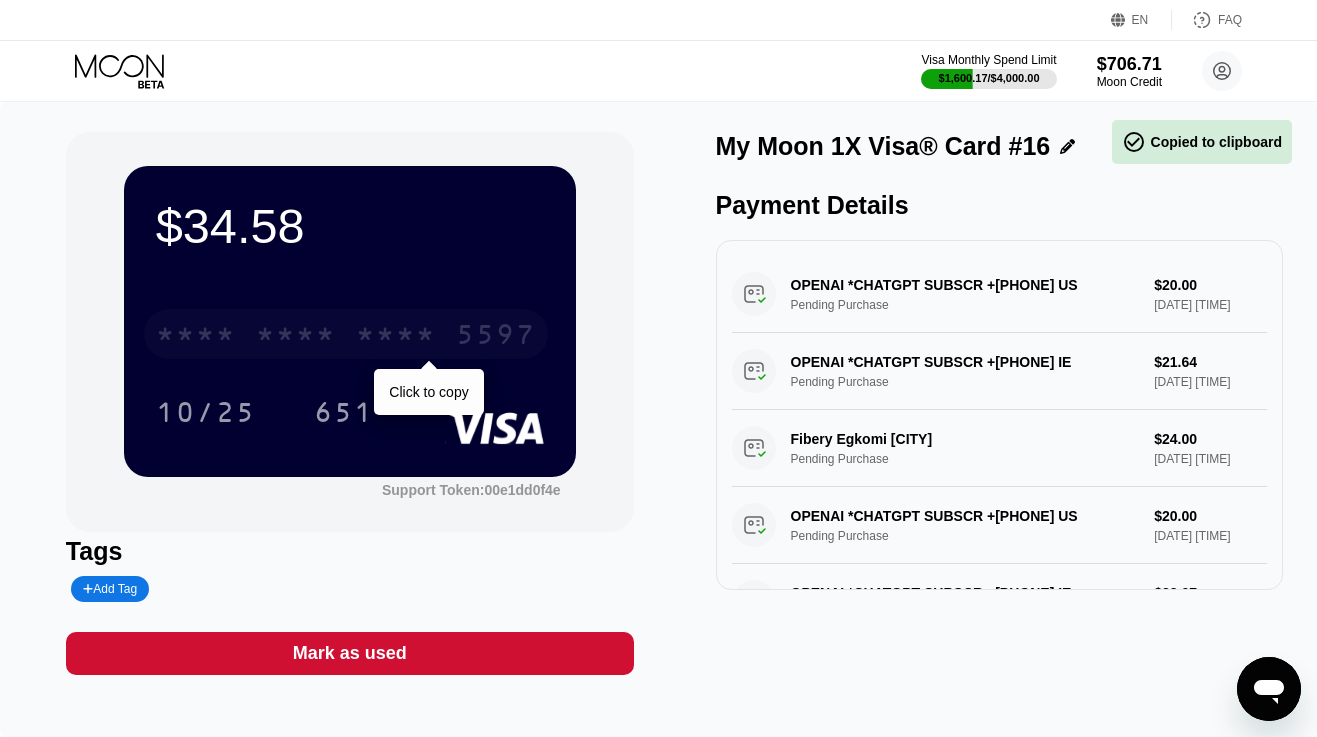 click on "* * * *" at bounding box center [396, 337] 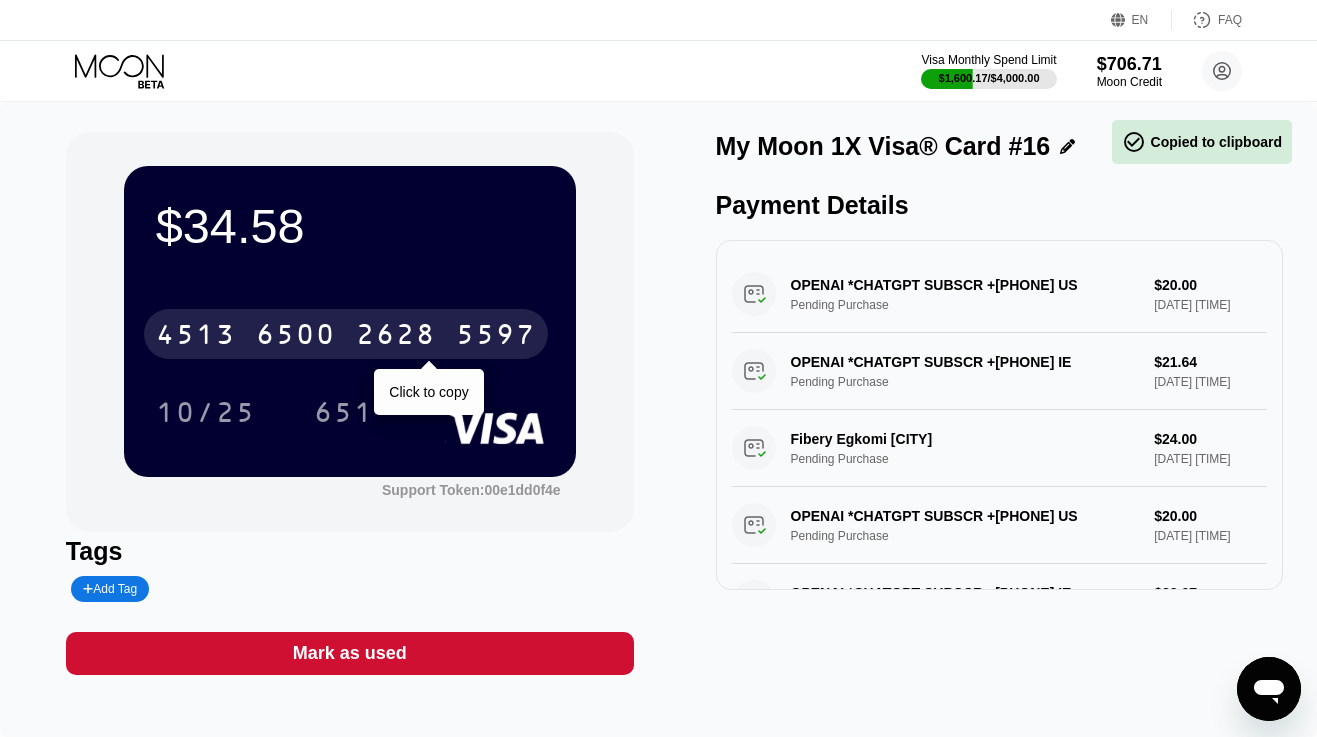 click on "2628" at bounding box center (396, 337) 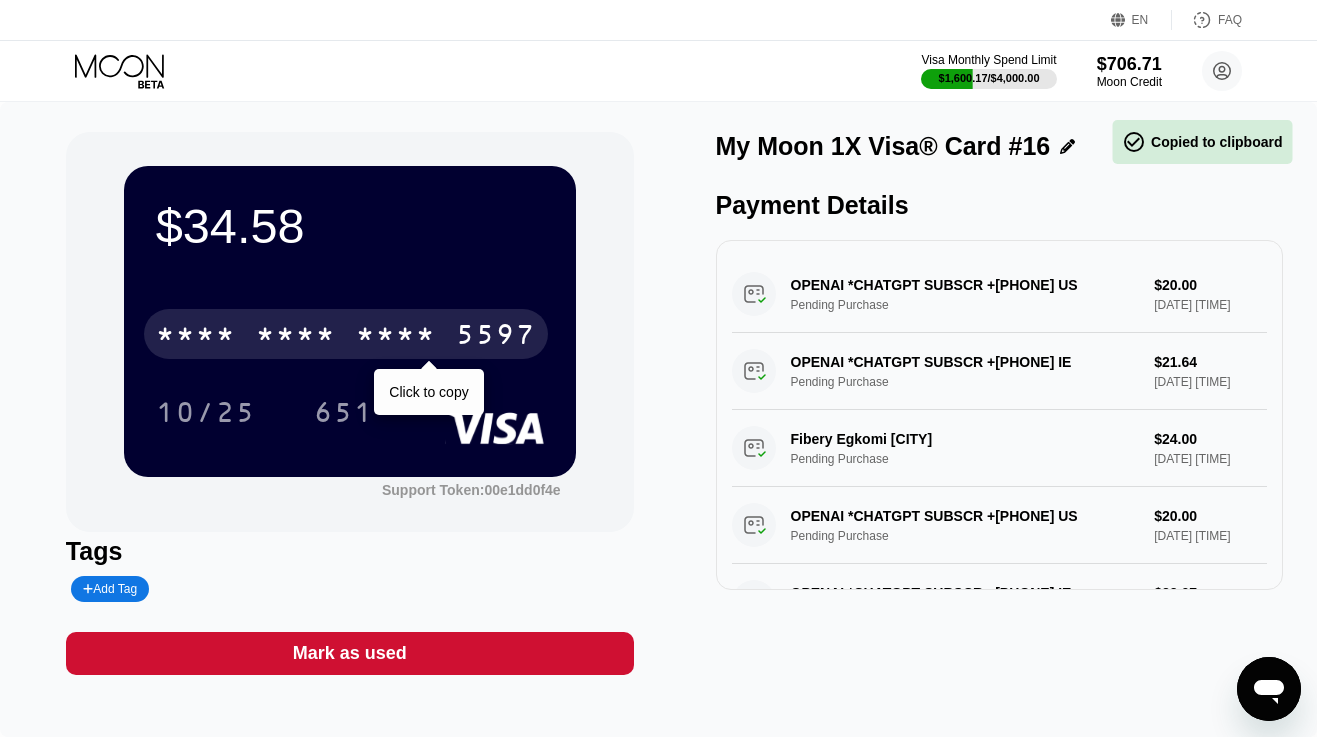 click on "* * * *" at bounding box center (396, 337) 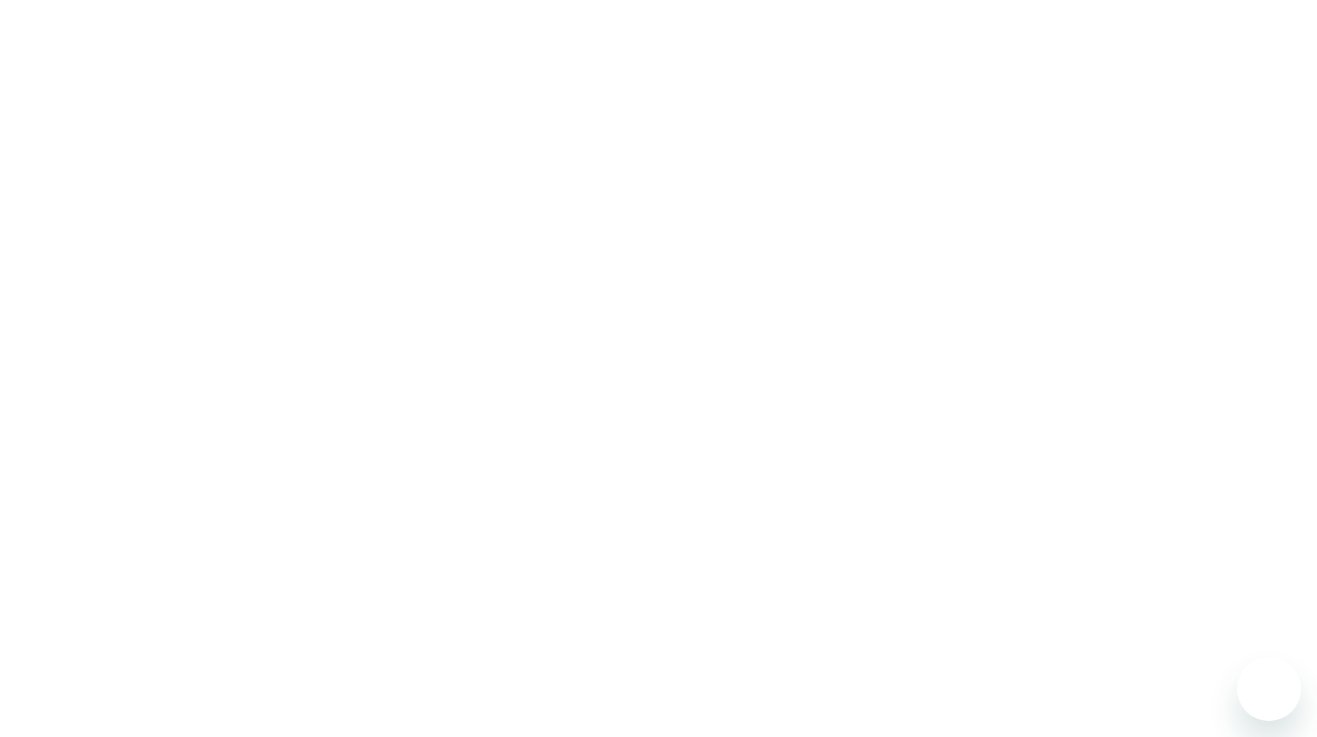 scroll, scrollTop: 0, scrollLeft: 0, axis: both 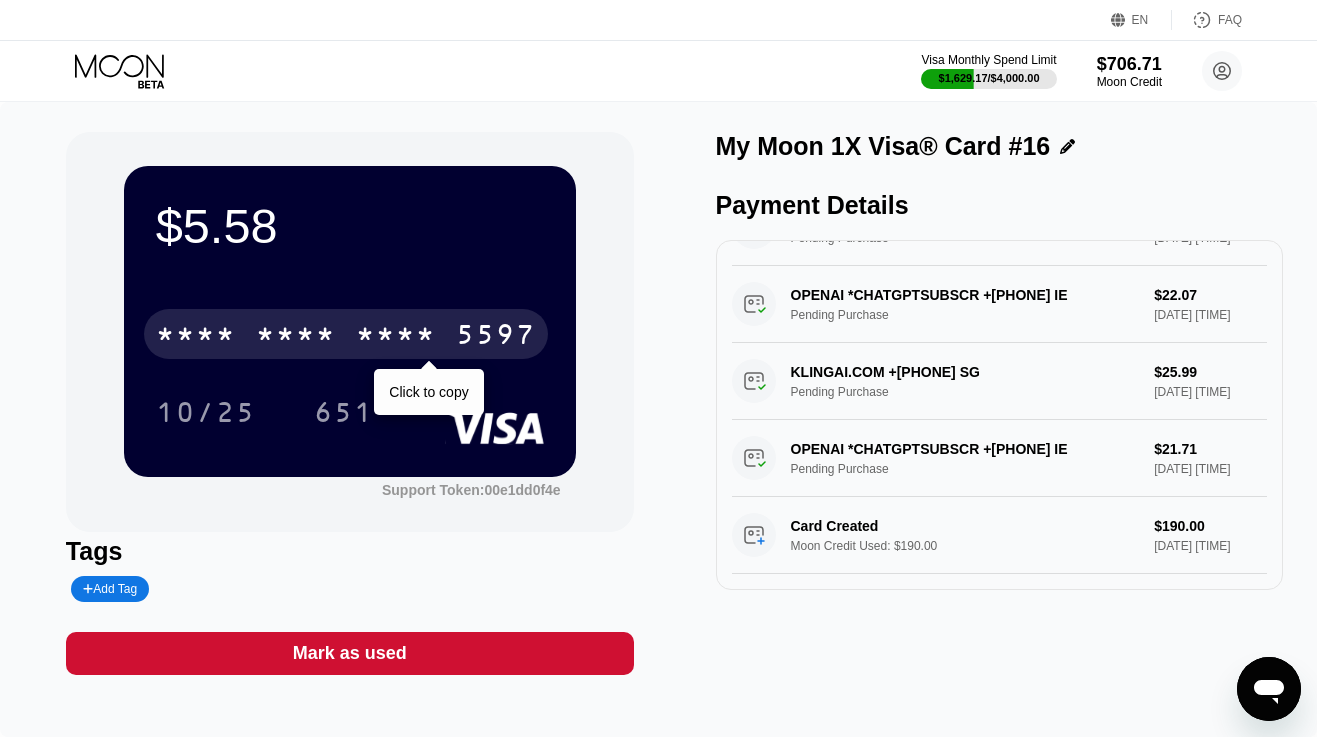 click on "* * * *" at bounding box center (396, 337) 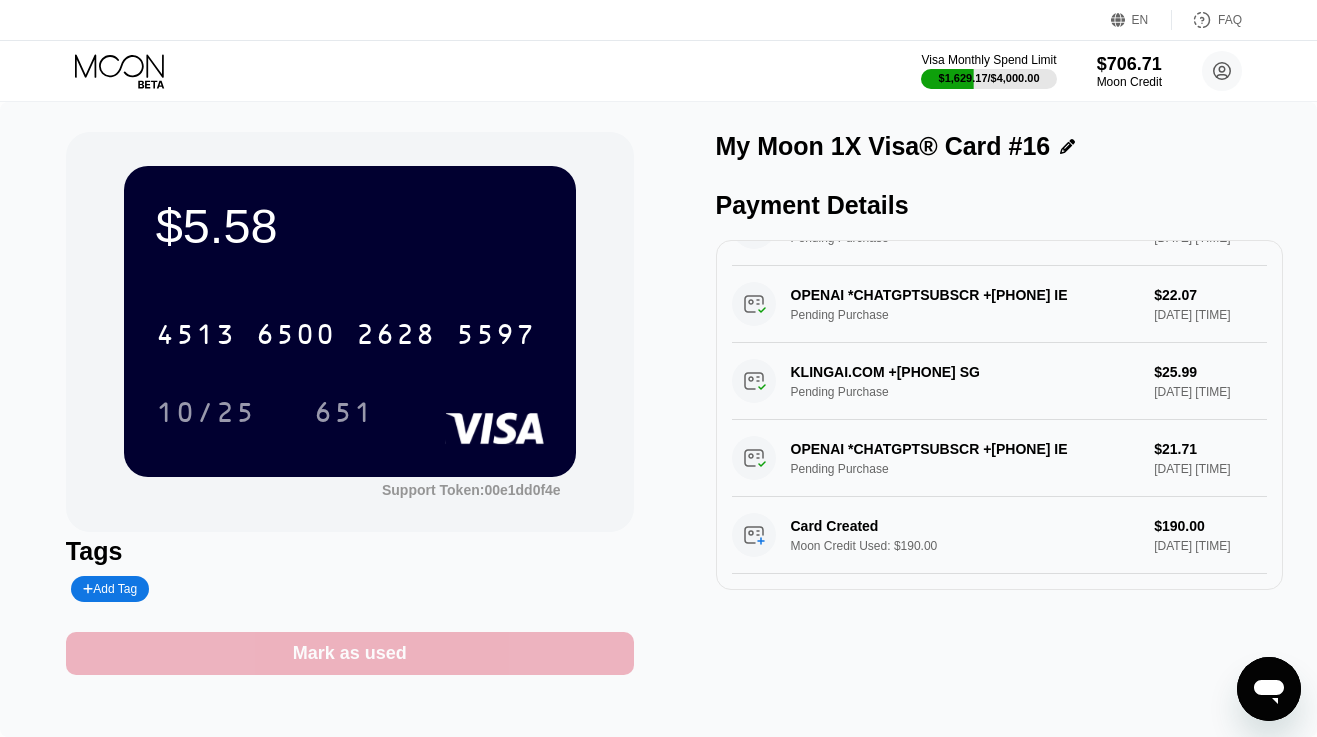 click on "Mark as used" at bounding box center (350, 653) 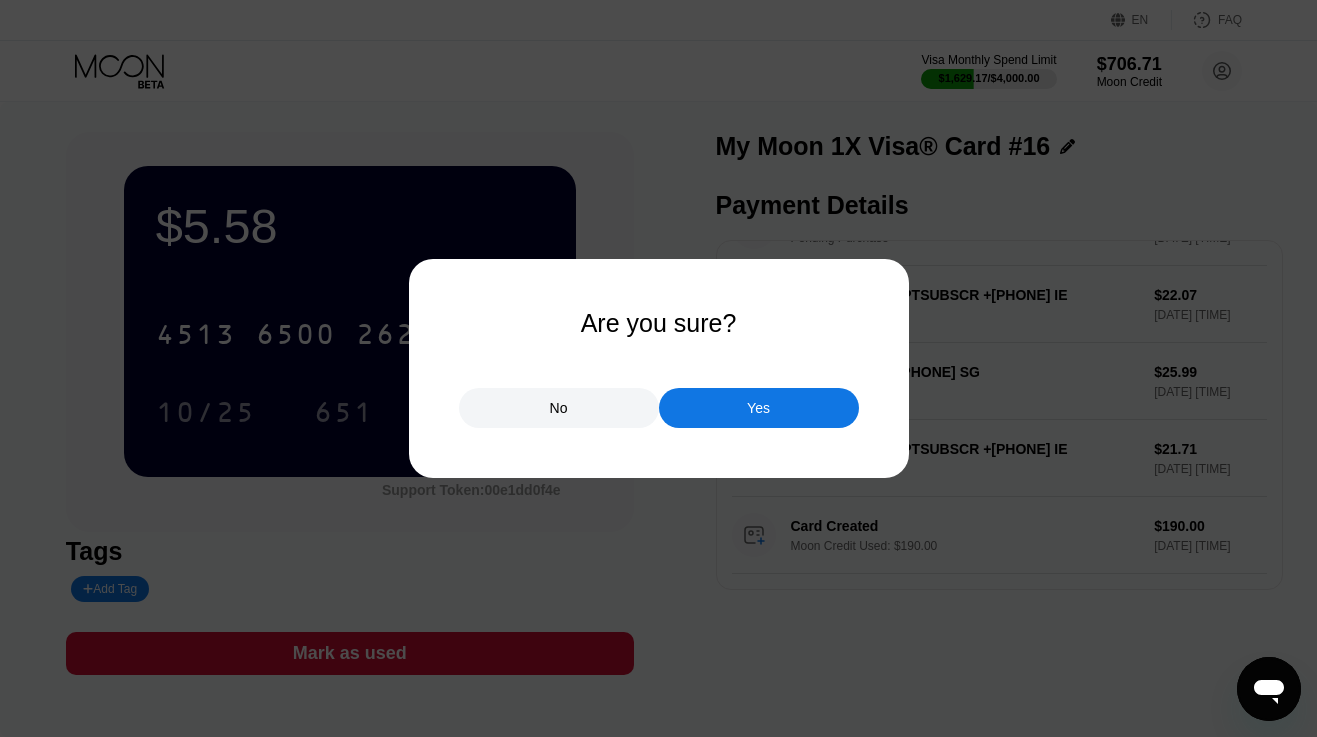 click on "Yes" at bounding box center (758, 408) 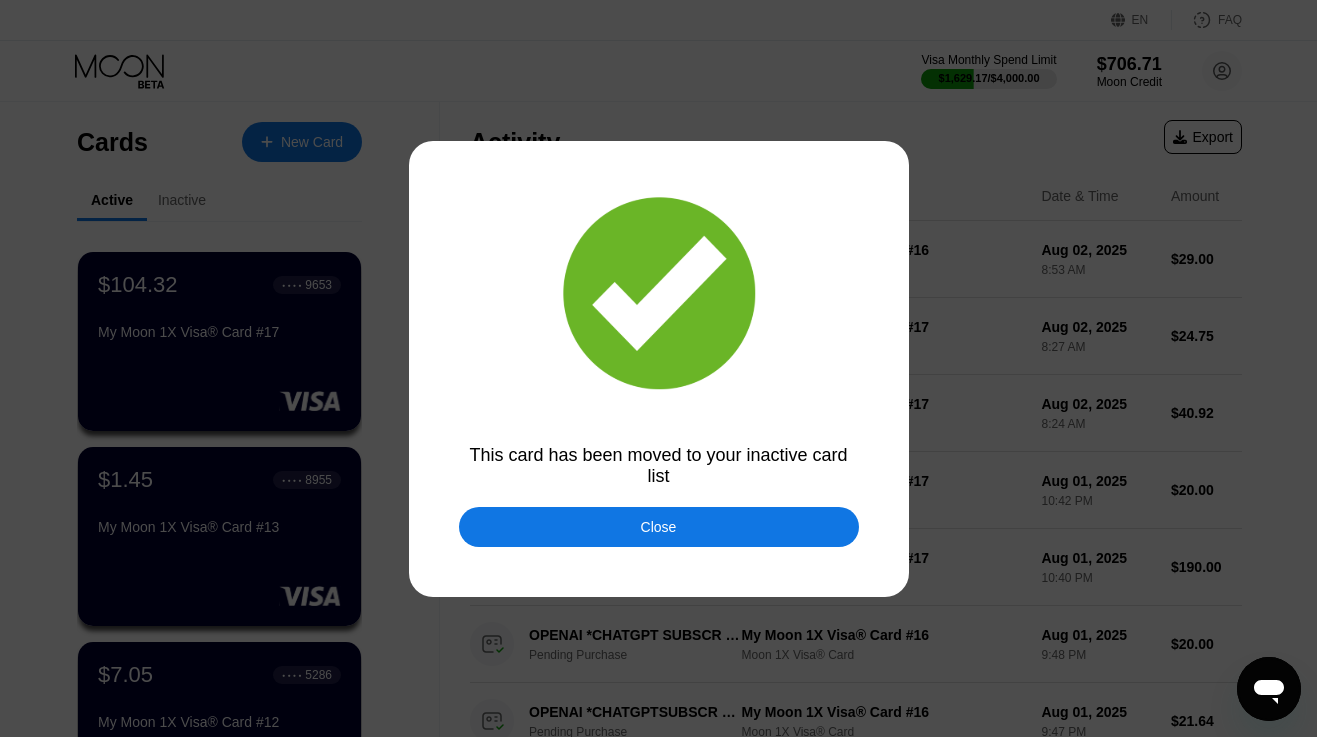 click on "Close" at bounding box center (659, 527) 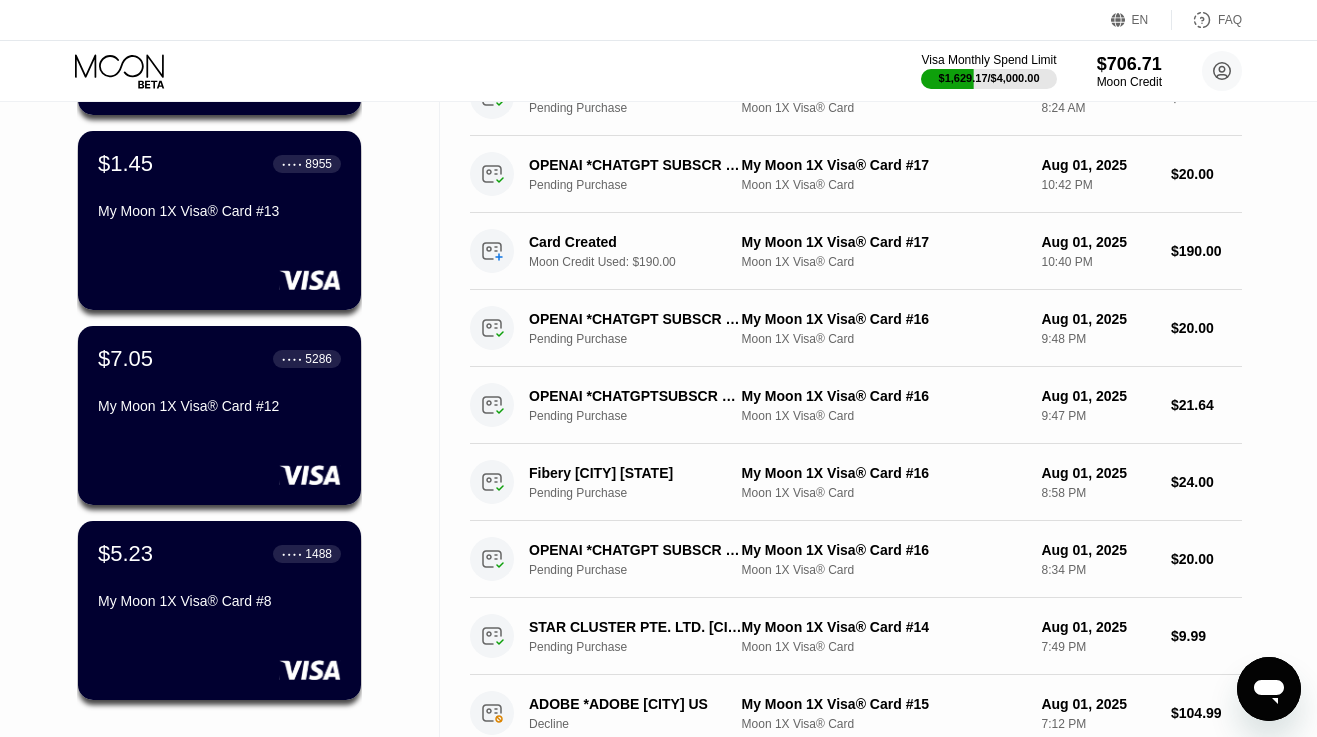 scroll, scrollTop: 322, scrollLeft: 0, axis: vertical 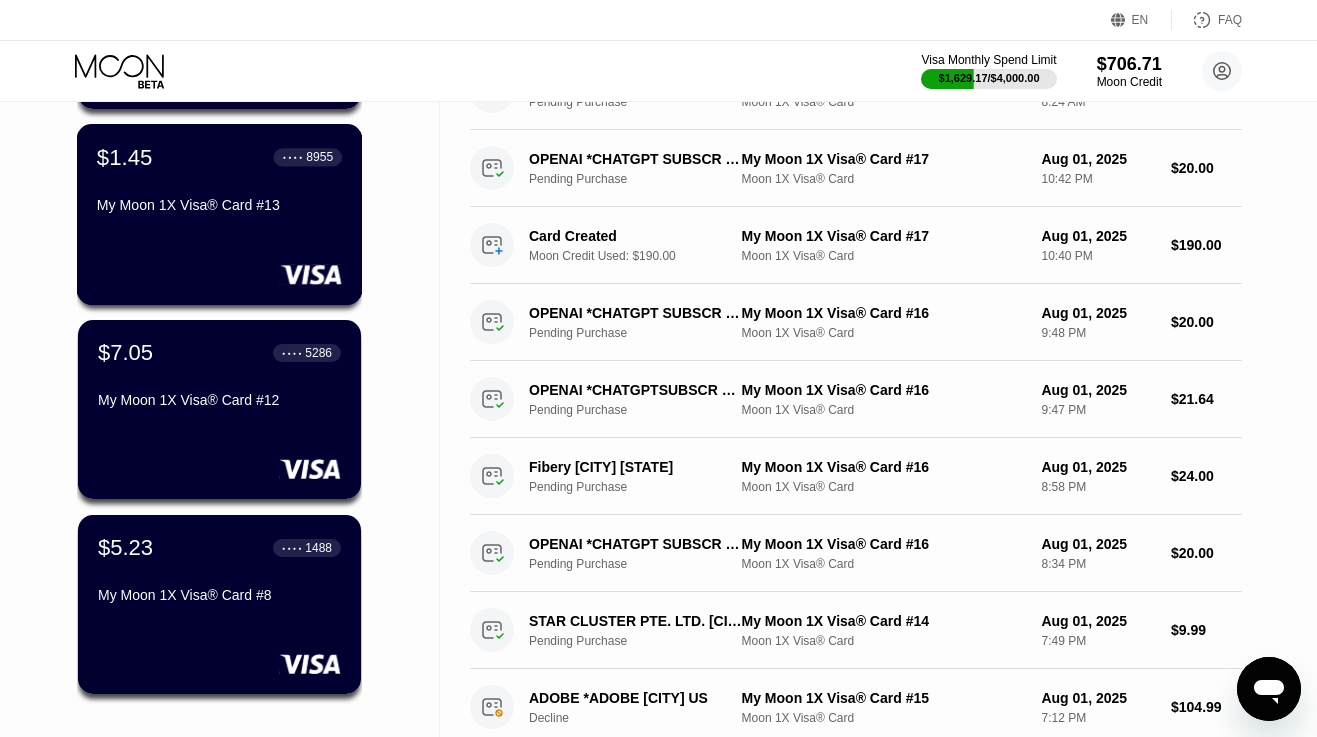 click 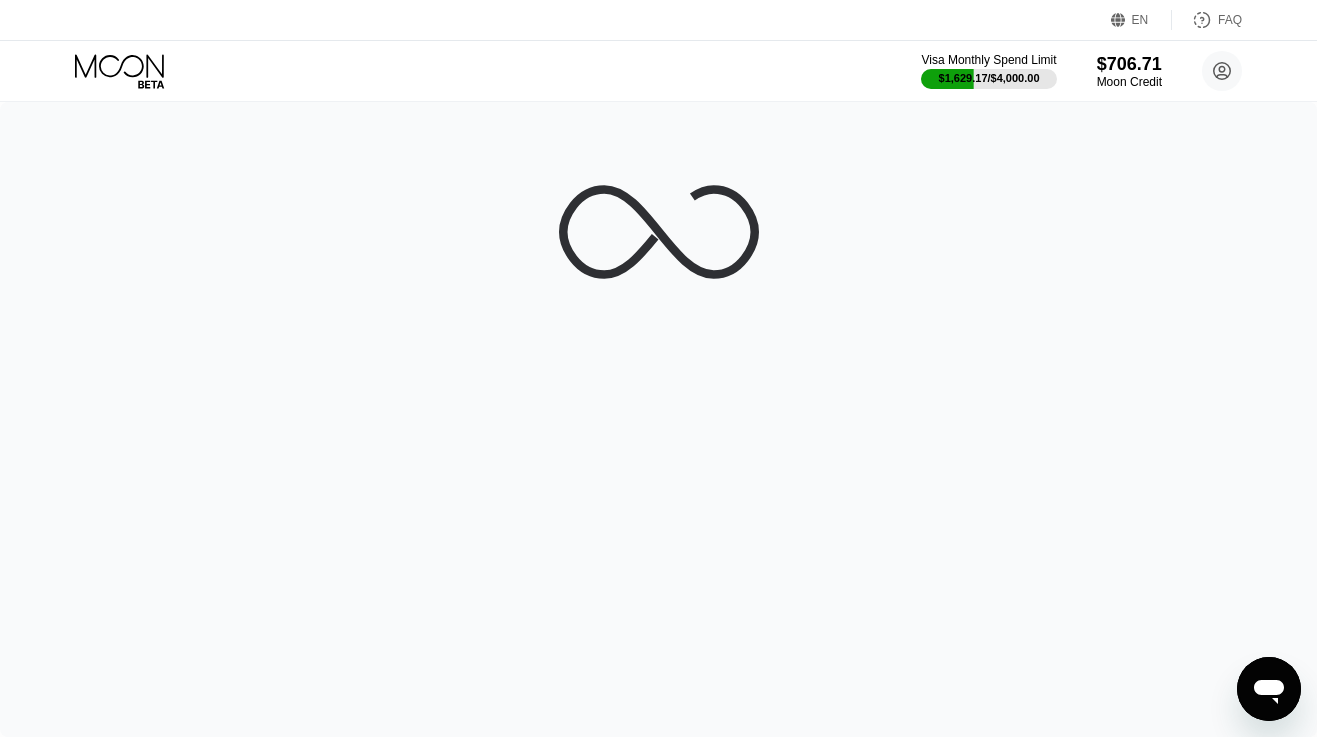 scroll, scrollTop: 0, scrollLeft: 0, axis: both 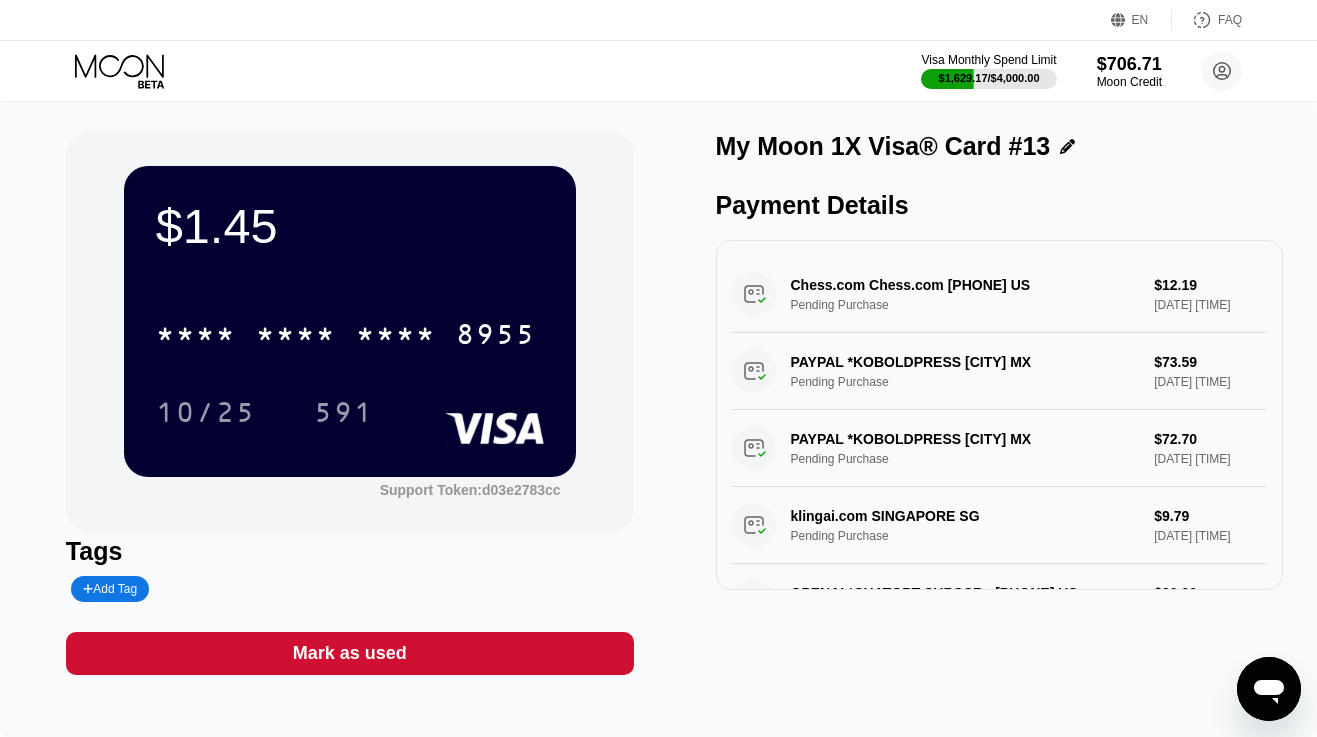 click 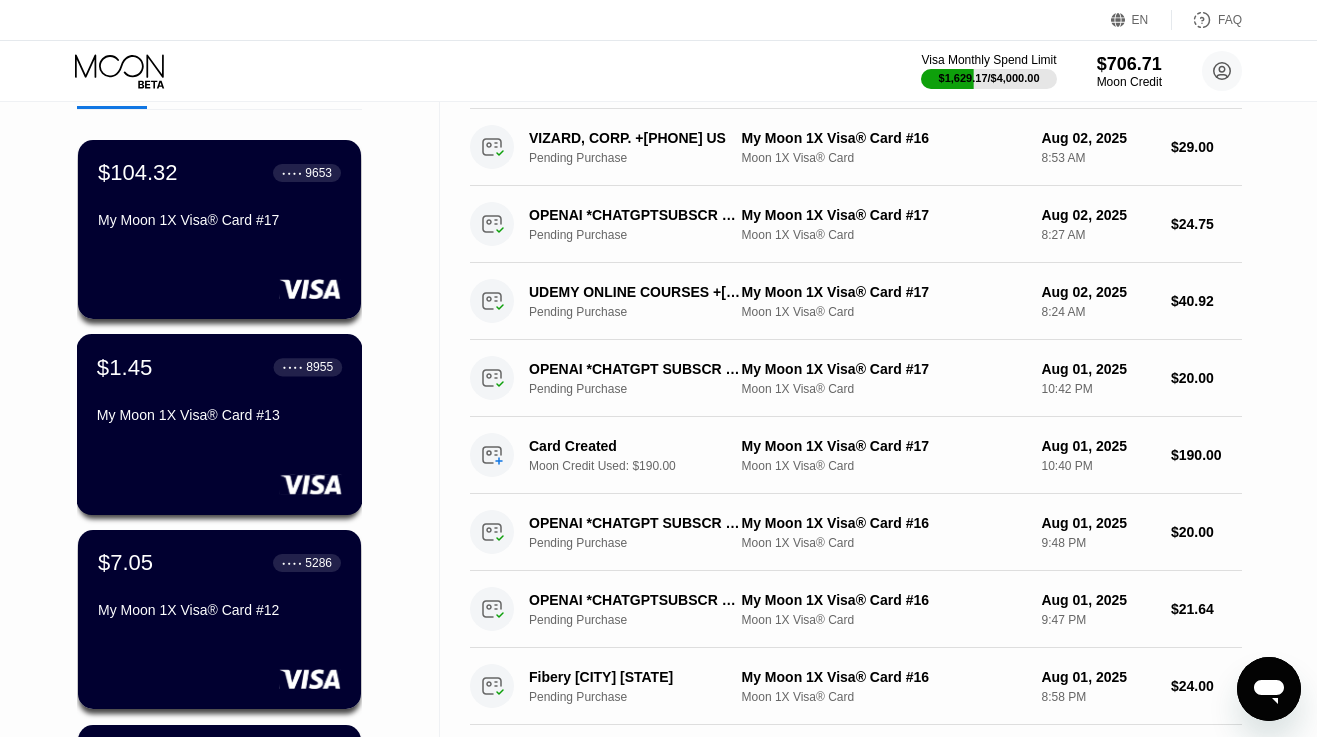 scroll, scrollTop: 119, scrollLeft: 0, axis: vertical 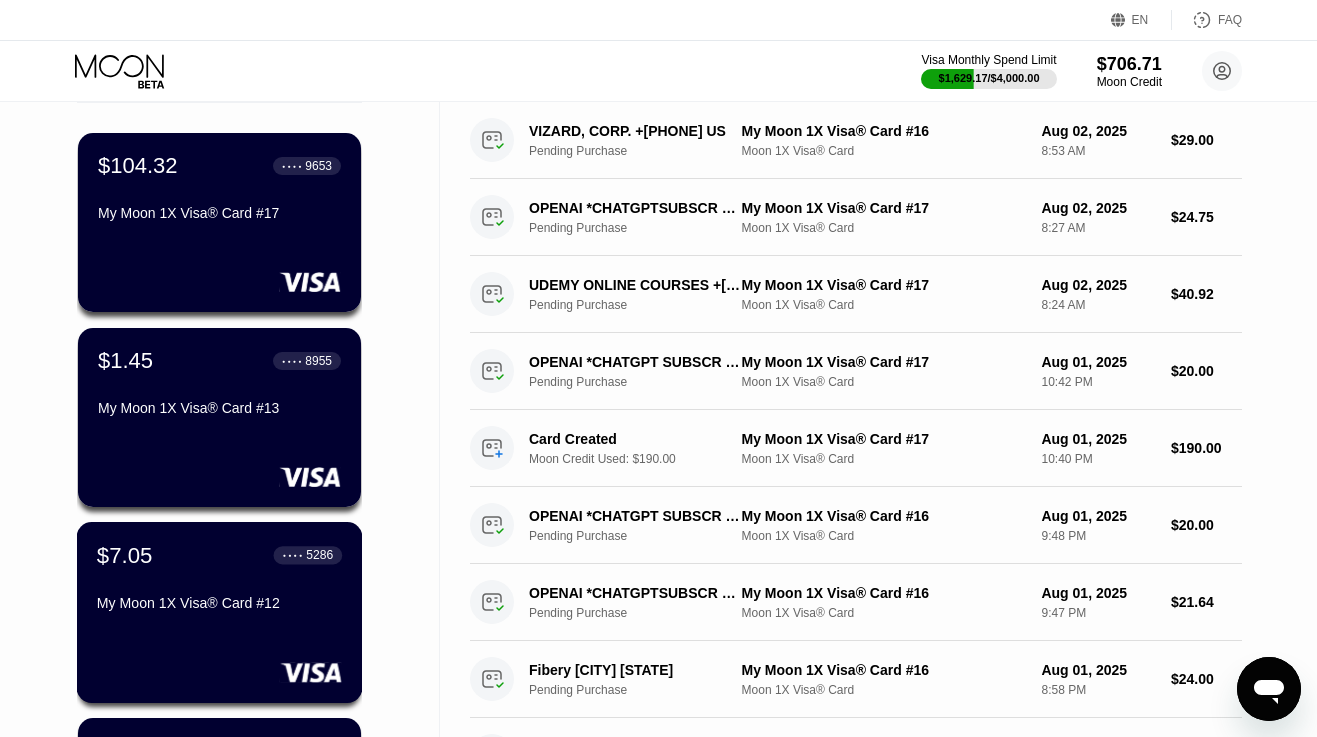 click on "$7.05 ● ● ● ● 5286 My Moon 1X Visa® Card #12" at bounding box center [219, 580] 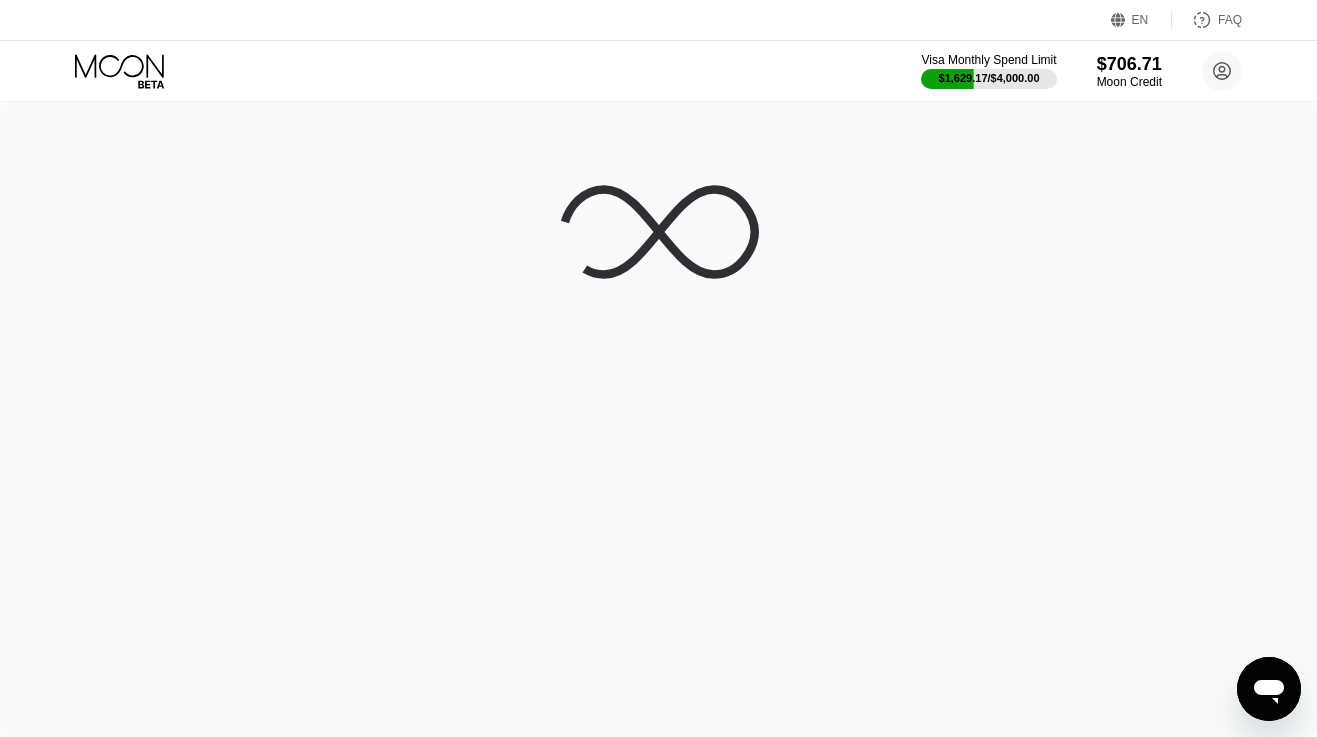 scroll, scrollTop: 0, scrollLeft: 0, axis: both 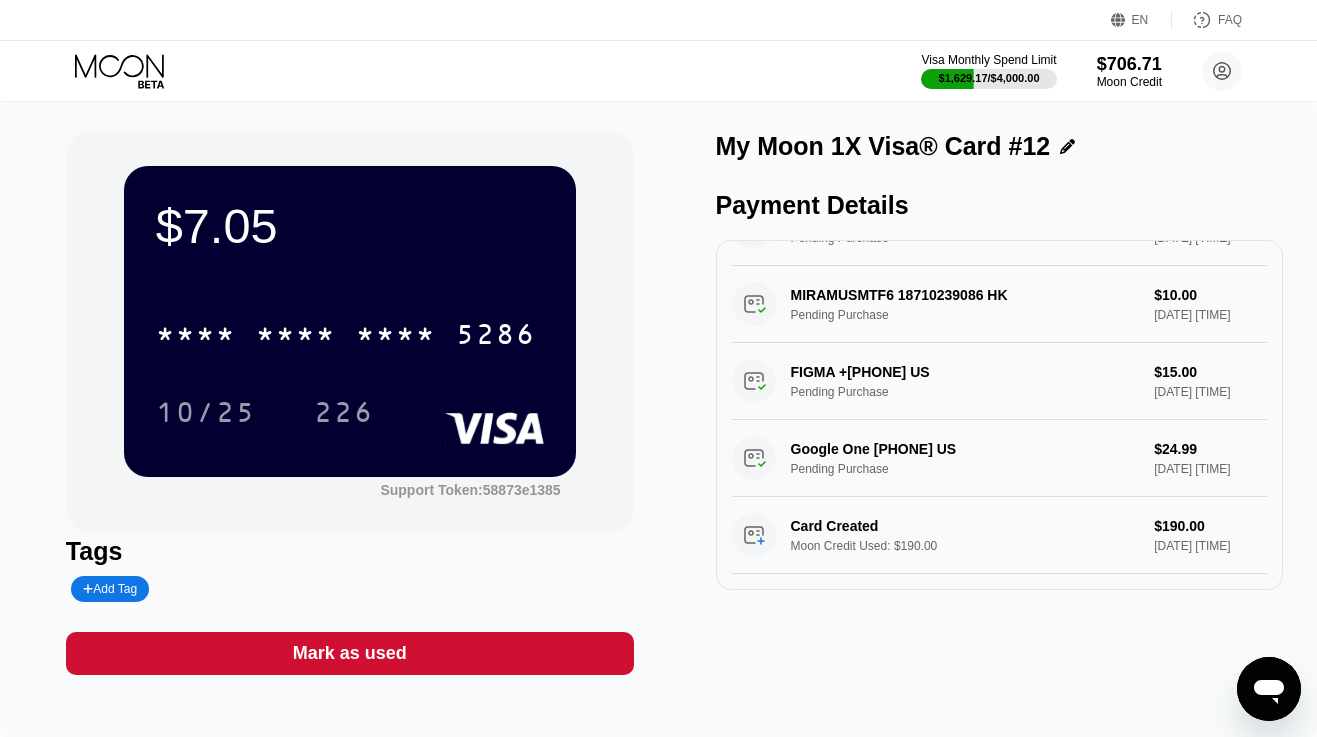 click 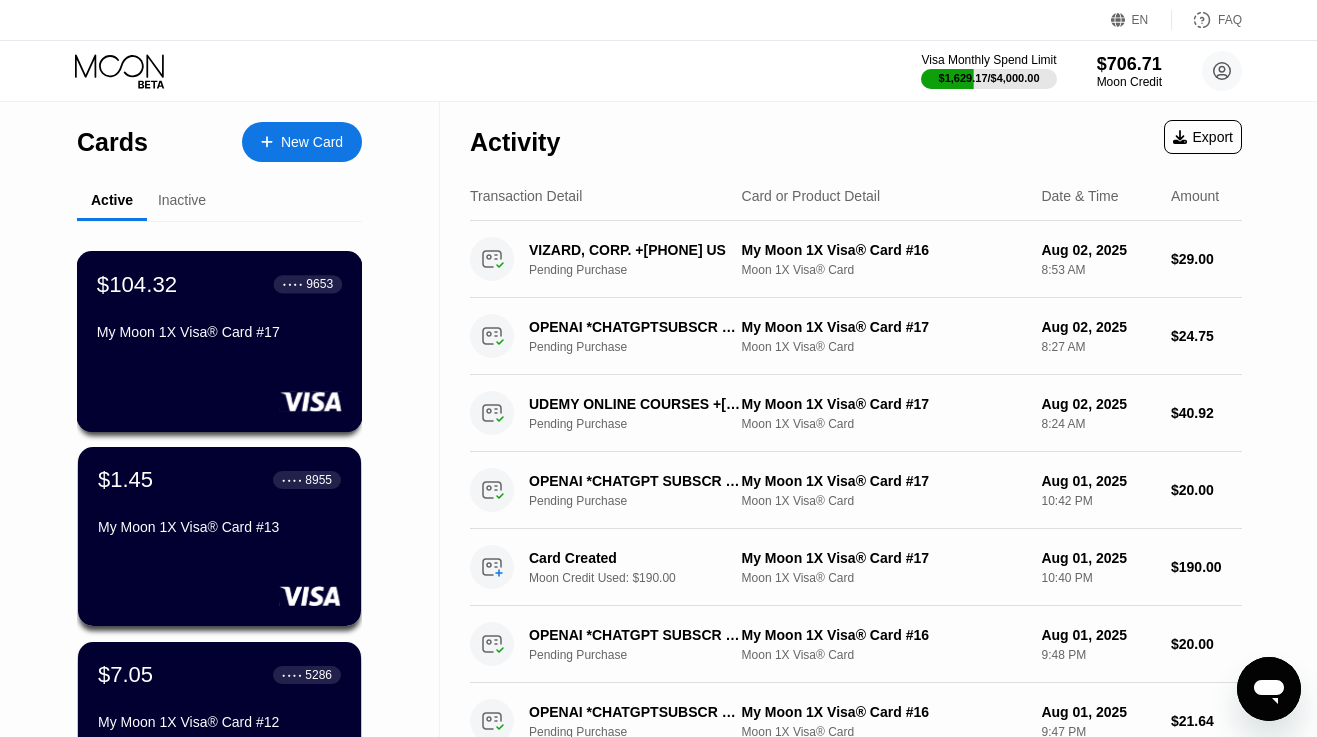 scroll, scrollTop: 0, scrollLeft: 0, axis: both 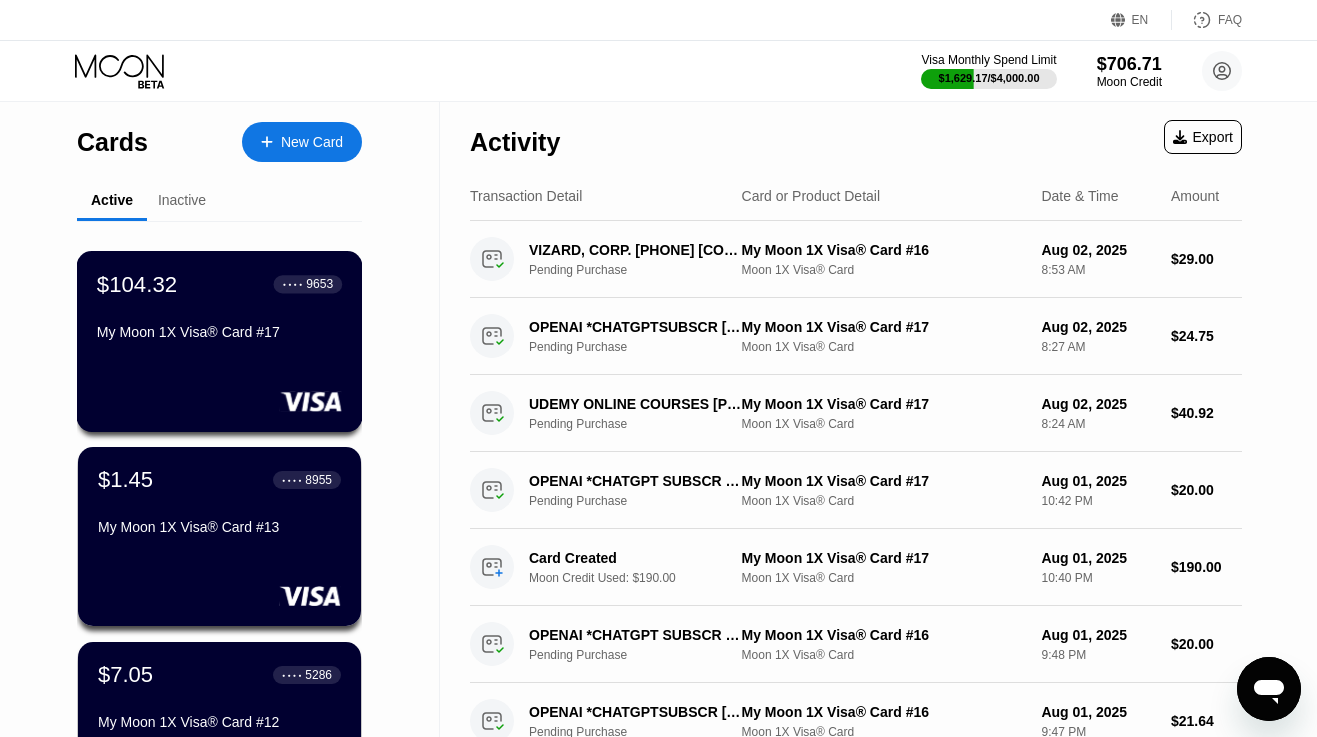 click on "My Moon 1X Visa® Card #17" at bounding box center (219, 332) 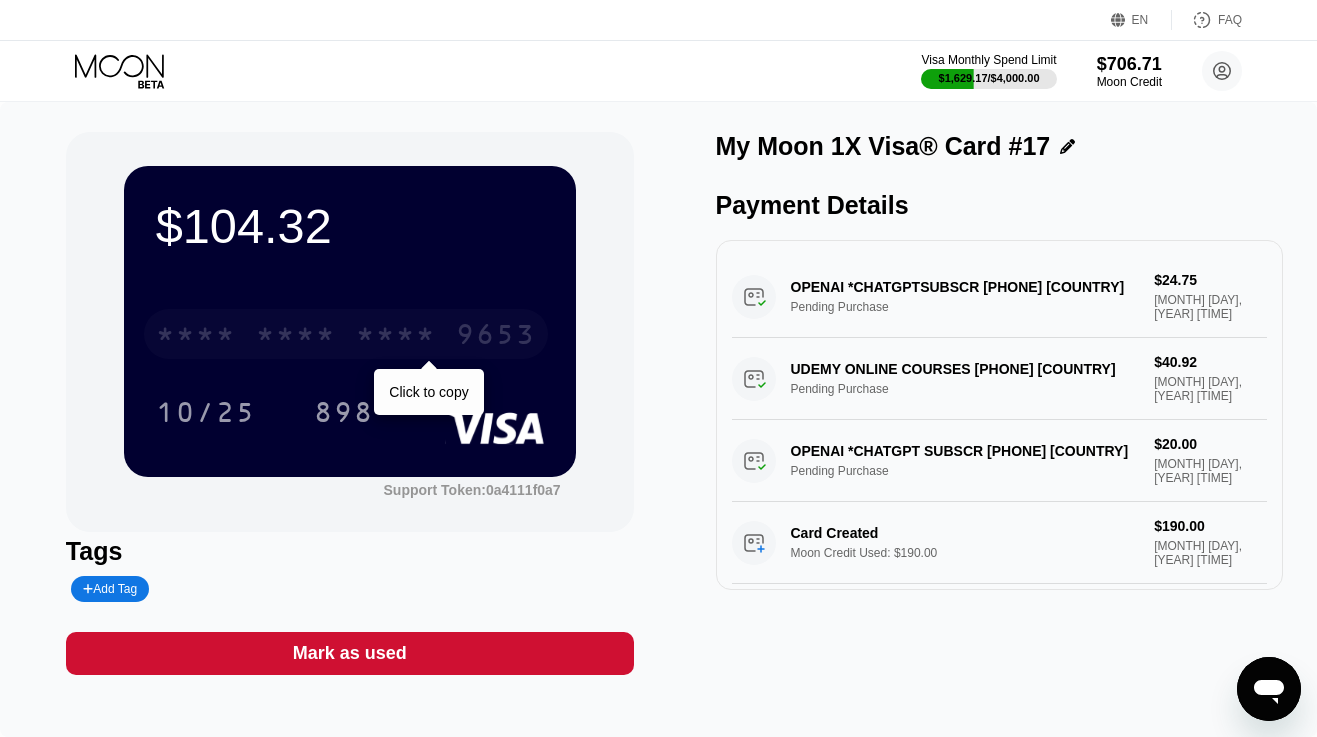 click on "* * * *" at bounding box center (296, 337) 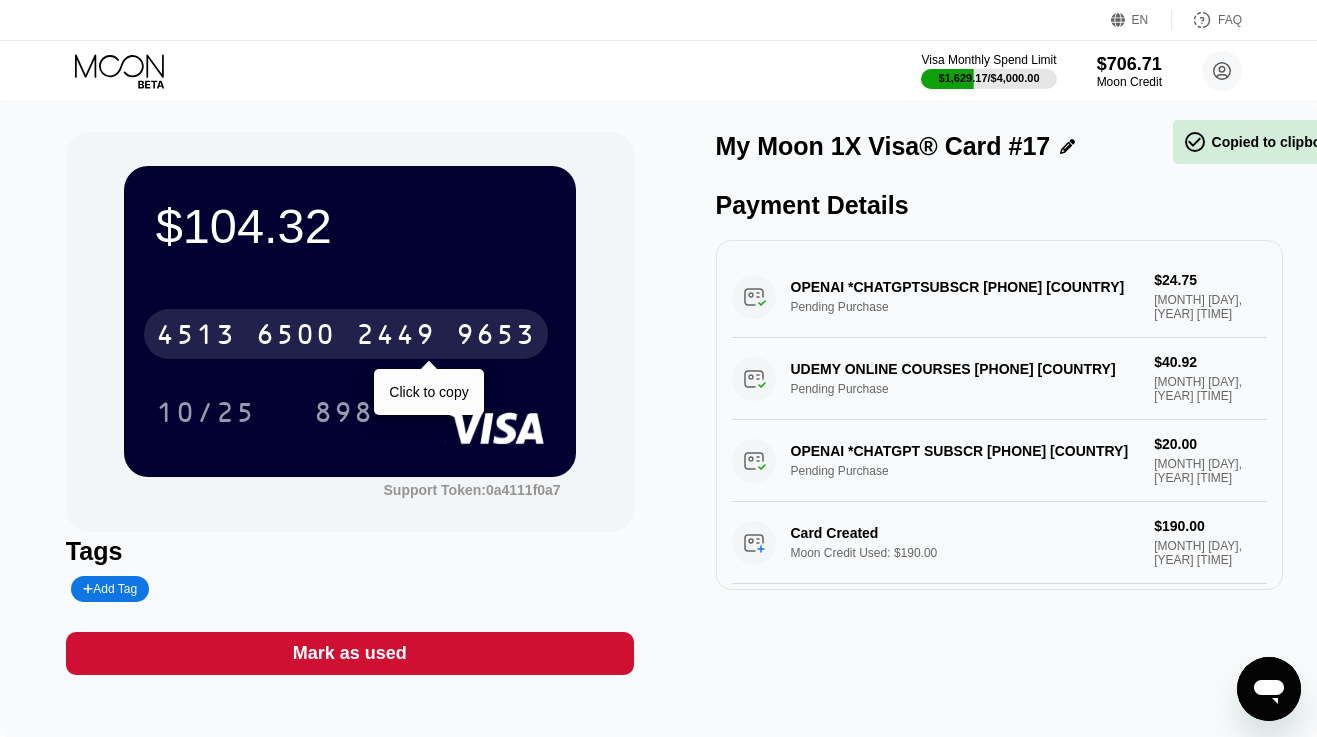 click on "6500" at bounding box center [296, 337] 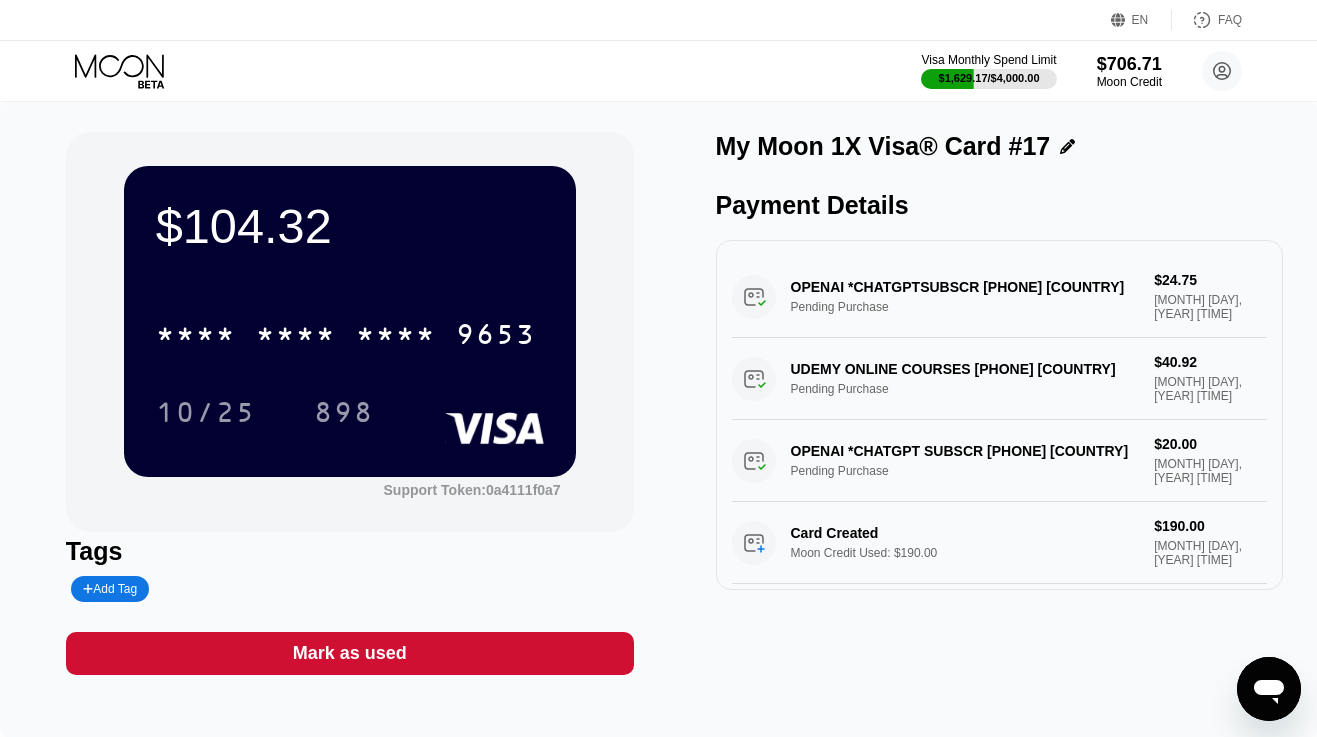 click 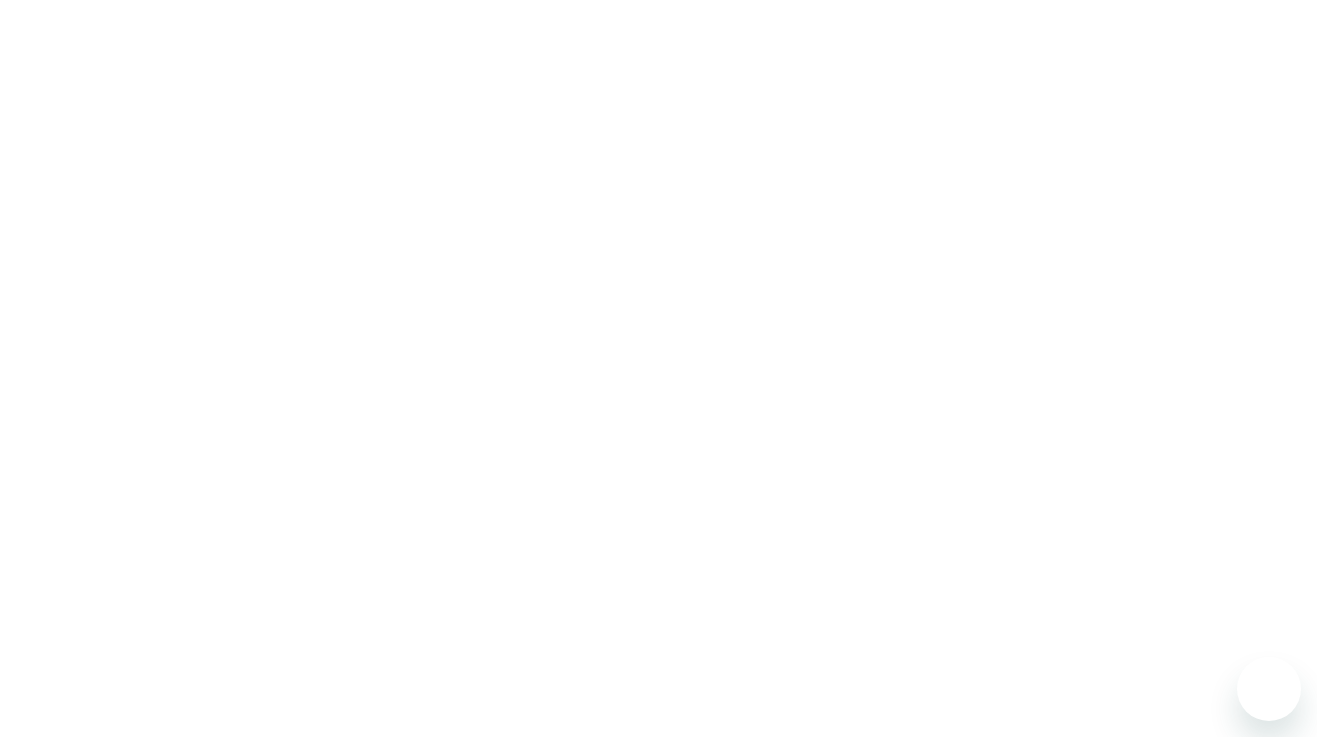 scroll, scrollTop: 0, scrollLeft: 0, axis: both 